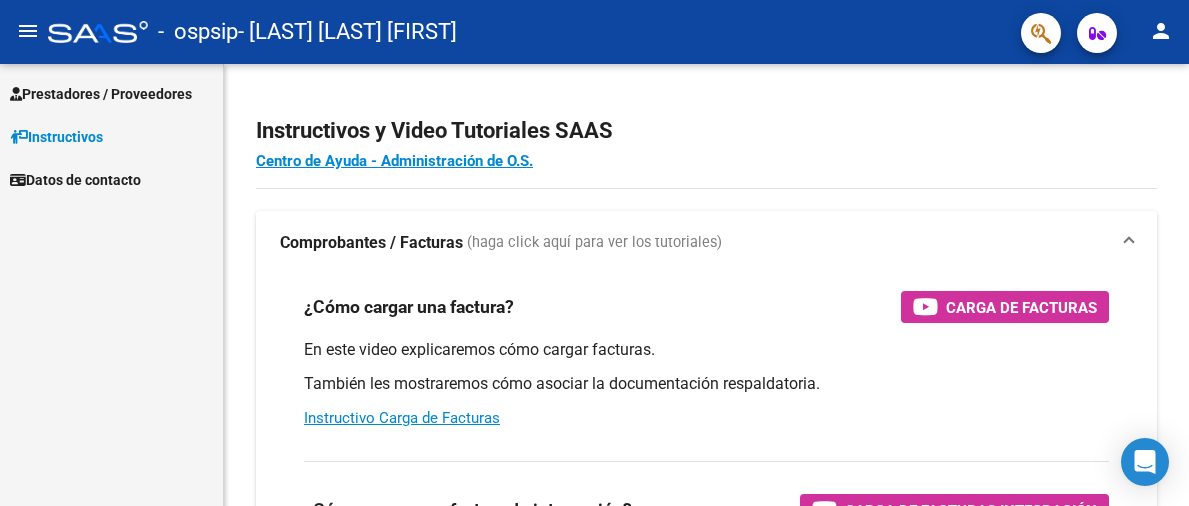 scroll, scrollTop: 0, scrollLeft: 0, axis: both 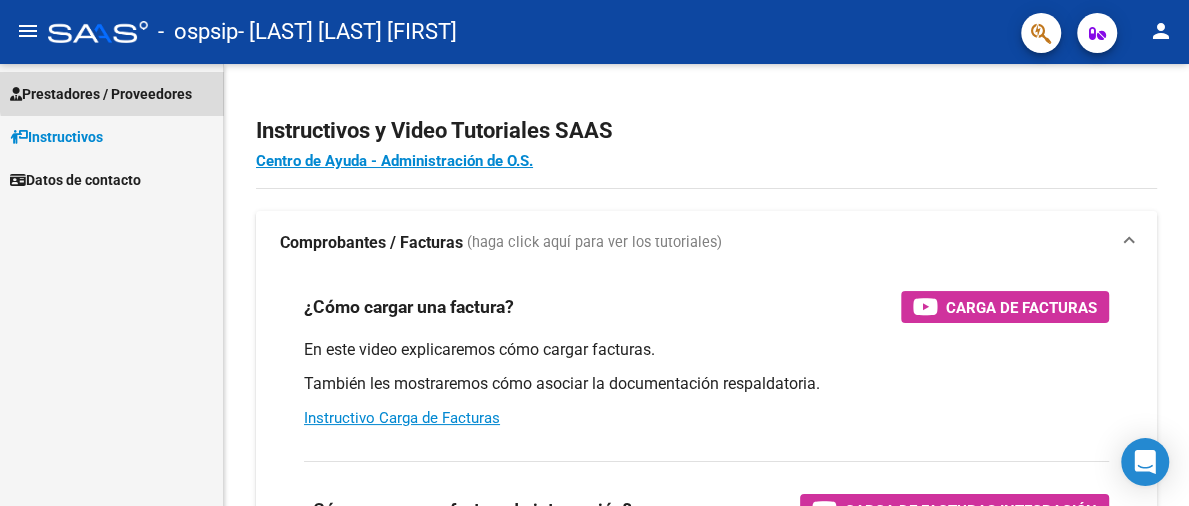 click on "Prestadores / Proveedores" at bounding box center (101, 94) 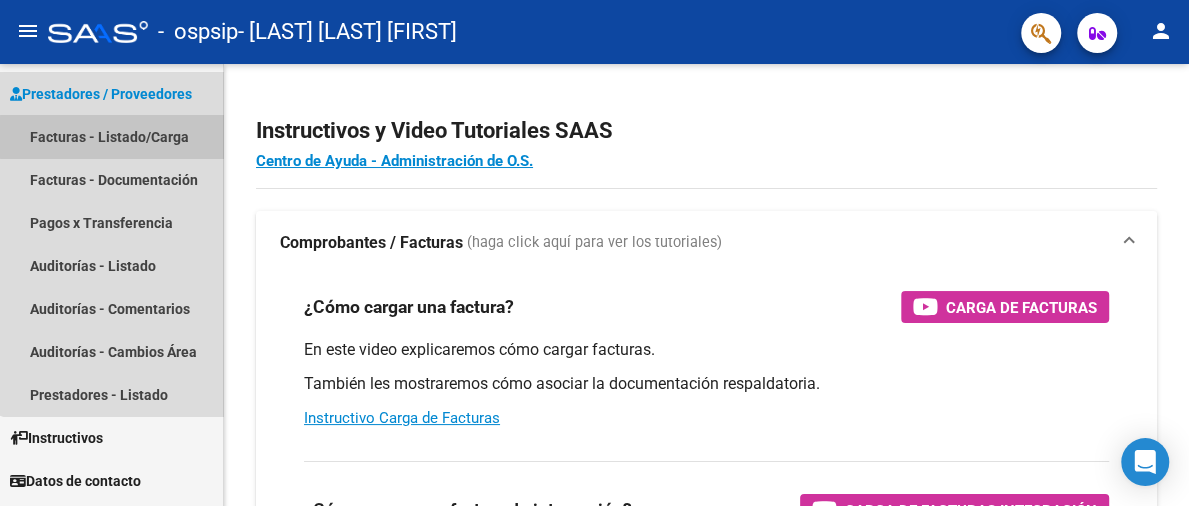click on "Facturas - Listado/Carga" at bounding box center [111, 136] 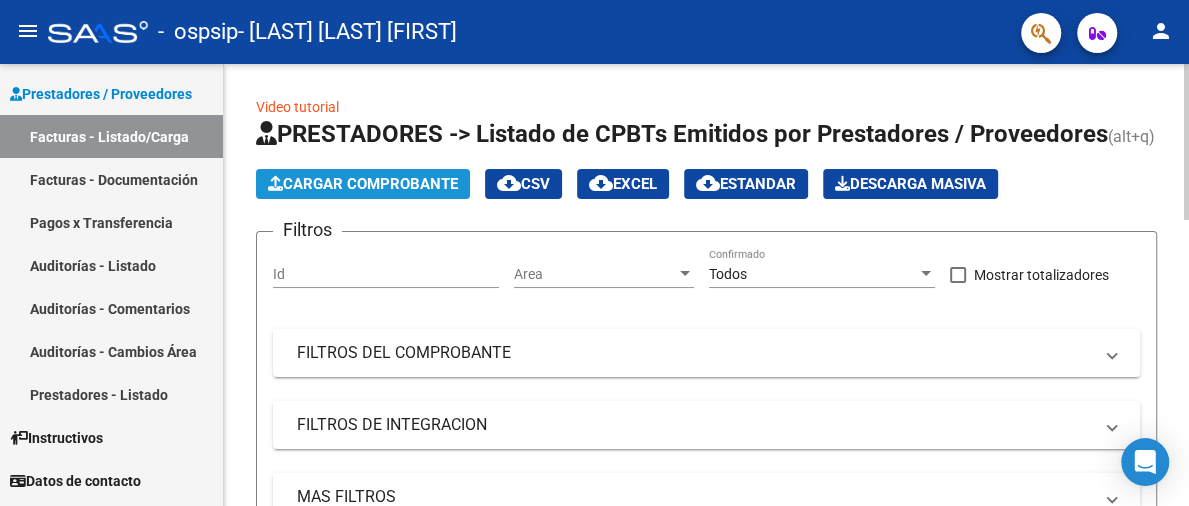 click on "Cargar Comprobante" 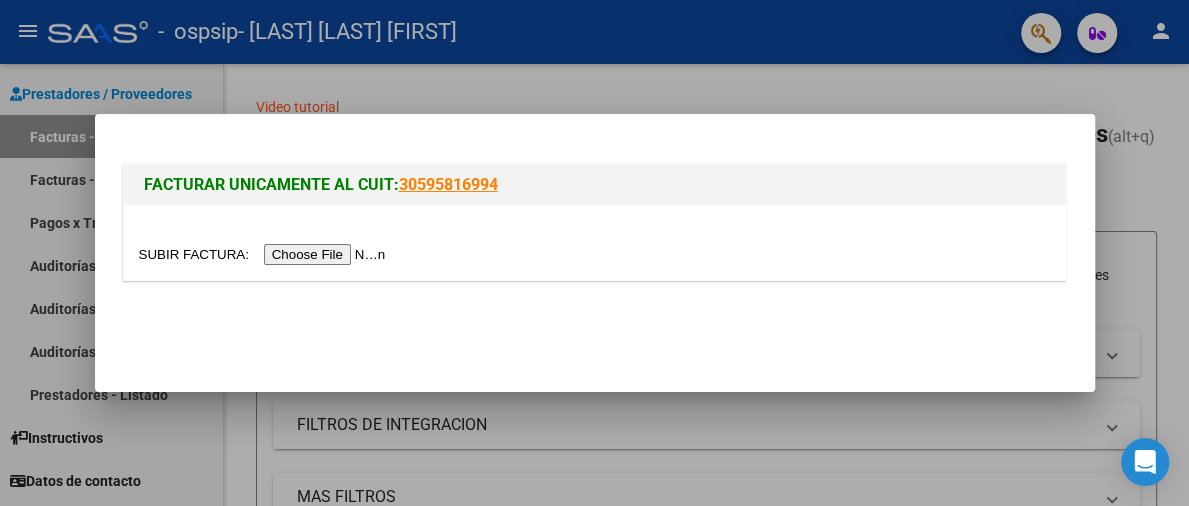 click at bounding box center [265, 254] 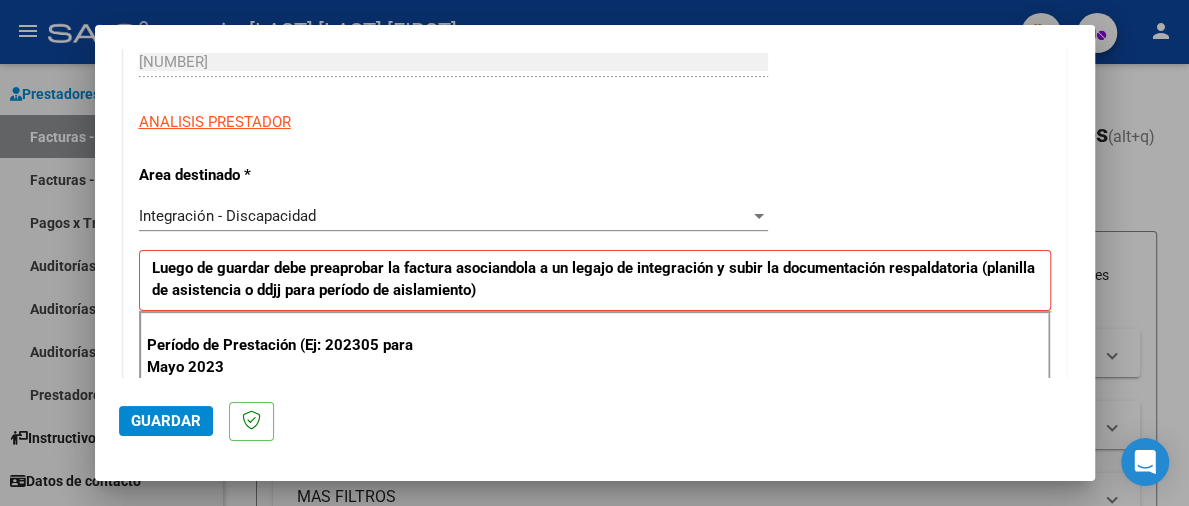scroll, scrollTop: 435, scrollLeft: 0, axis: vertical 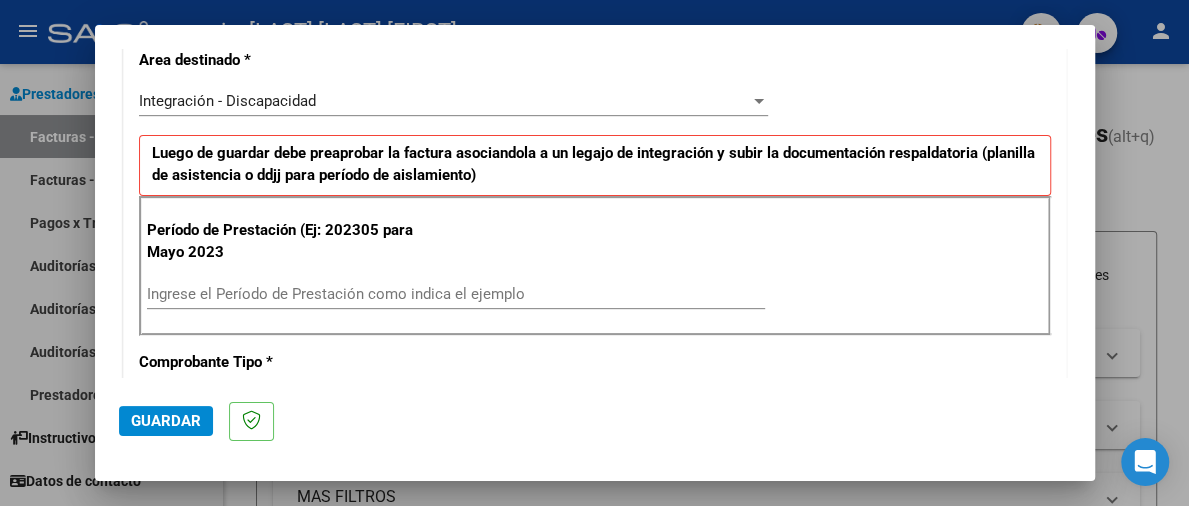 click on "Ingrese el Período de Prestación como indica el ejemplo" at bounding box center [456, 294] 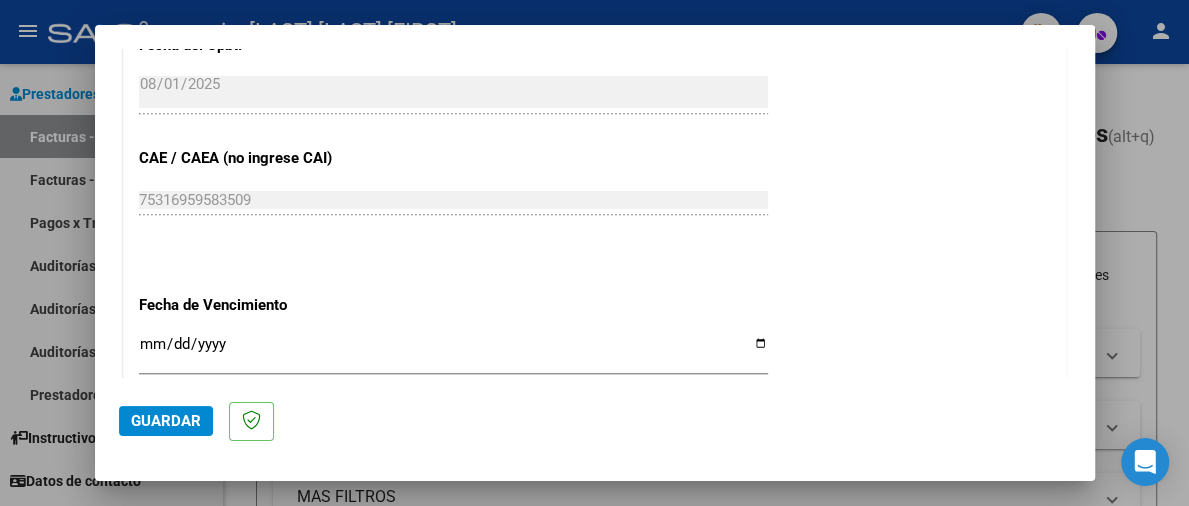 scroll, scrollTop: 1280, scrollLeft: 0, axis: vertical 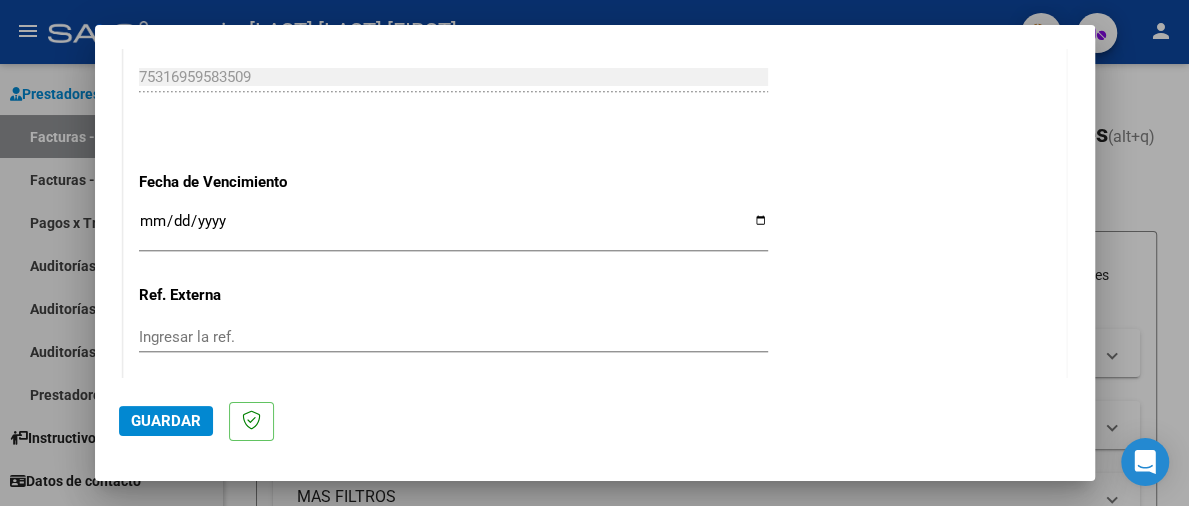 type on "202507" 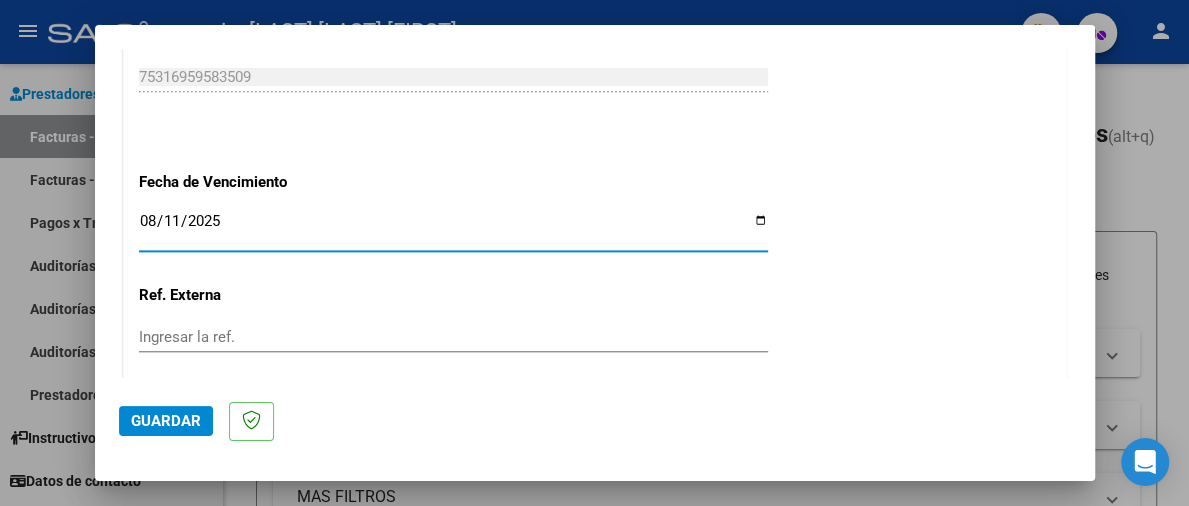 type on "2025-08-11" 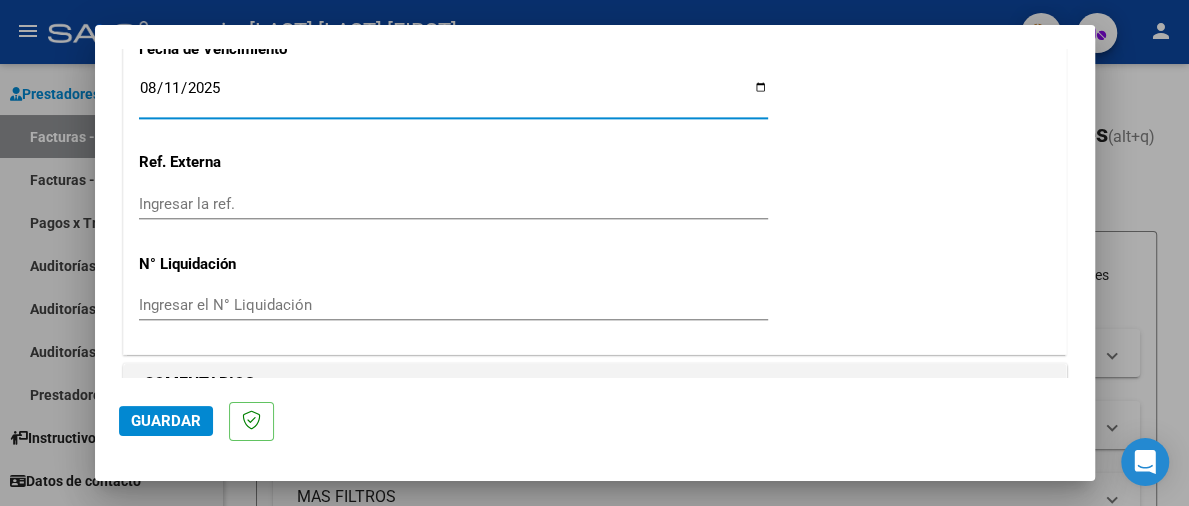 scroll, scrollTop: 1426, scrollLeft: 0, axis: vertical 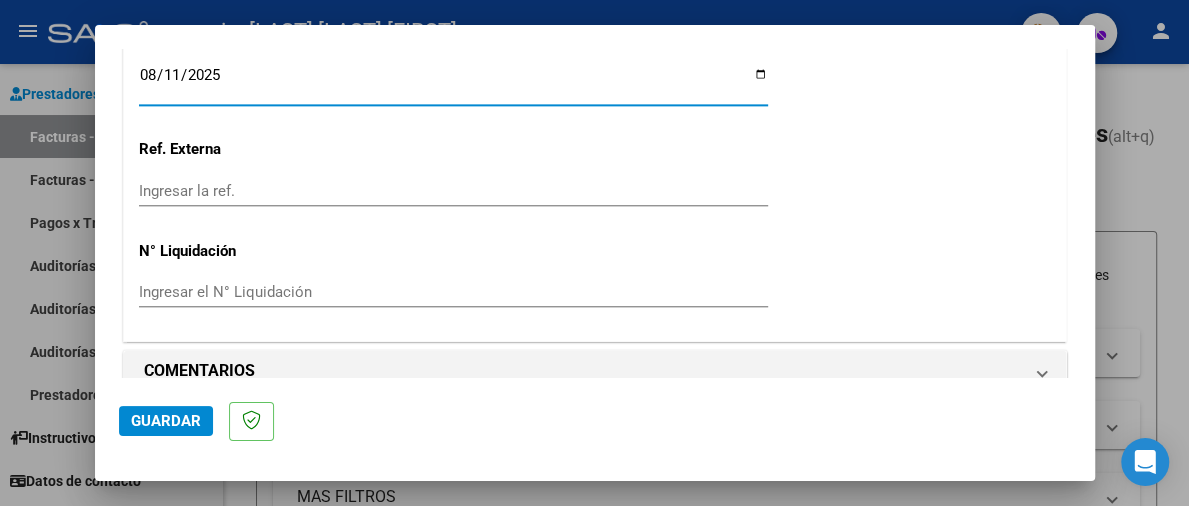 click on "Ingresar la ref." at bounding box center [453, 191] 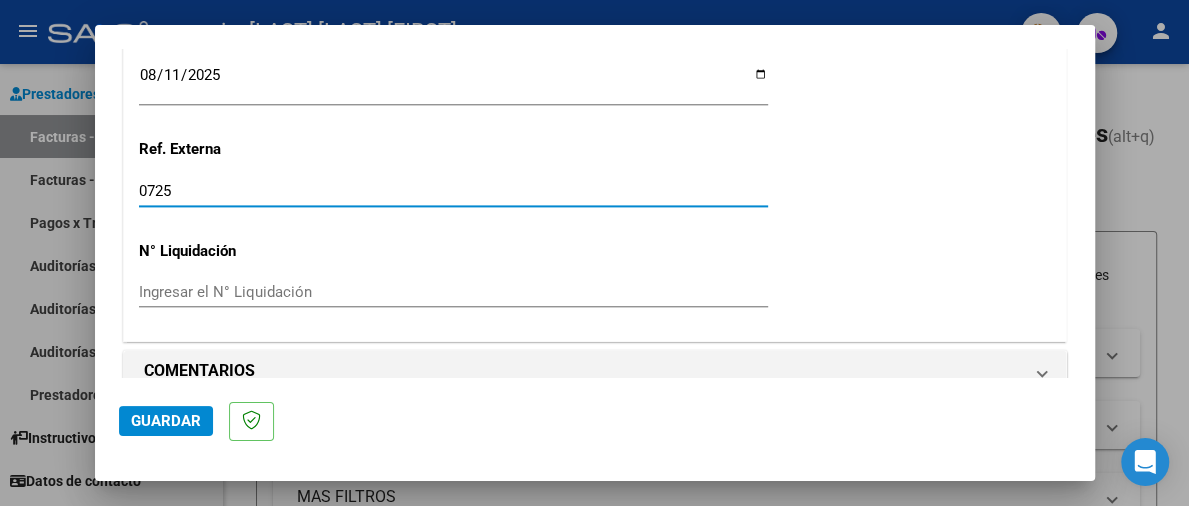 scroll, scrollTop: 1453, scrollLeft: 0, axis: vertical 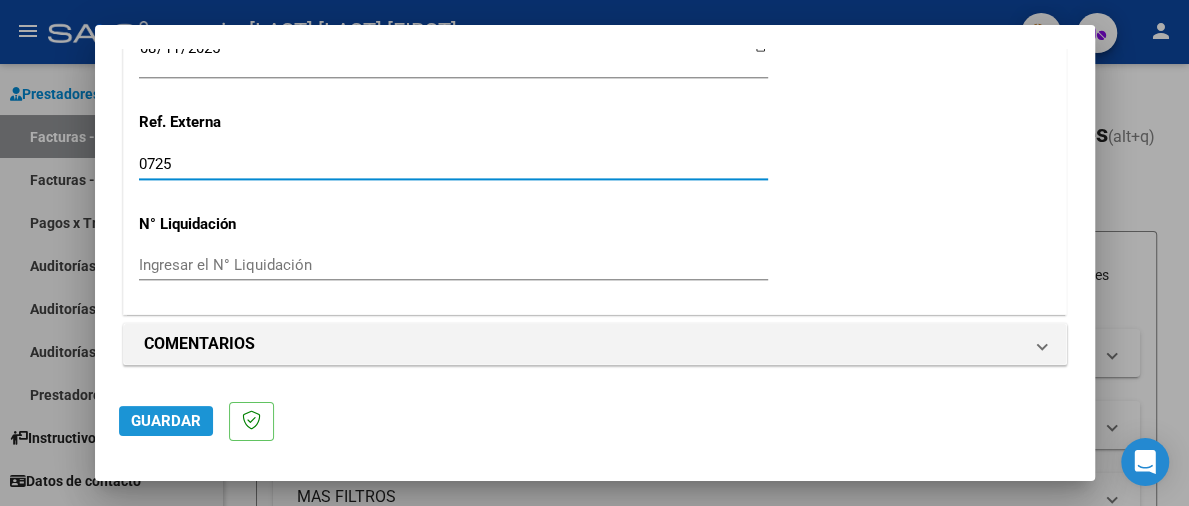 type on "0725" 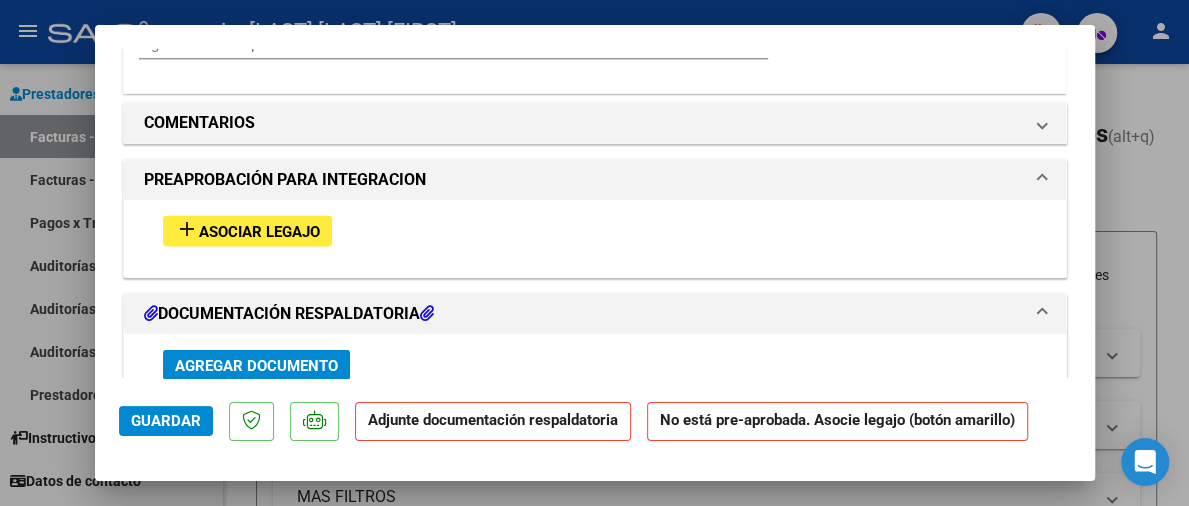 scroll, scrollTop: 1706, scrollLeft: 0, axis: vertical 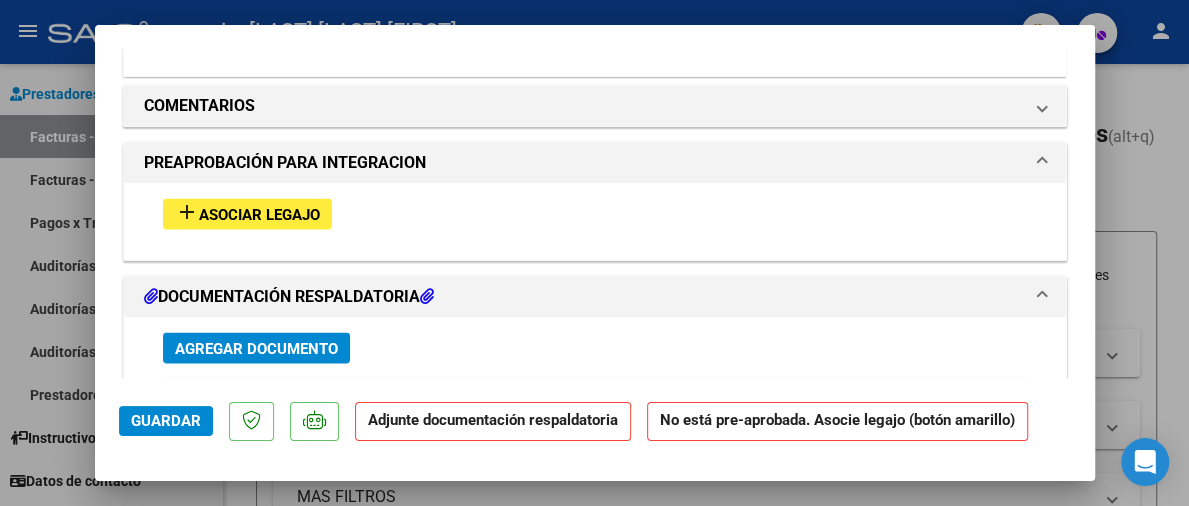 click on "Asociar Legajo" at bounding box center (259, 214) 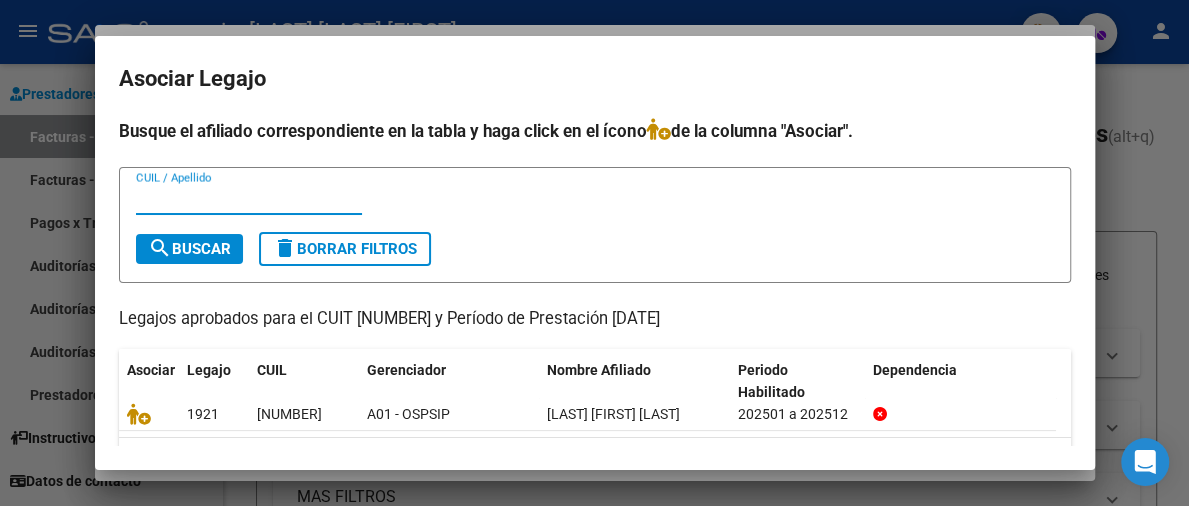 scroll, scrollTop: 73, scrollLeft: 0, axis: vertical 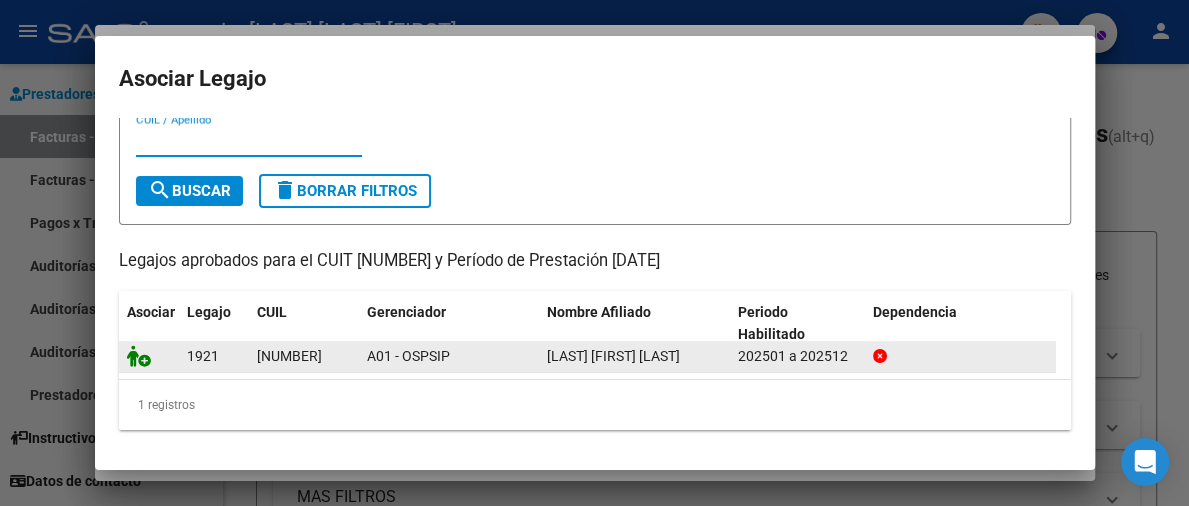 click 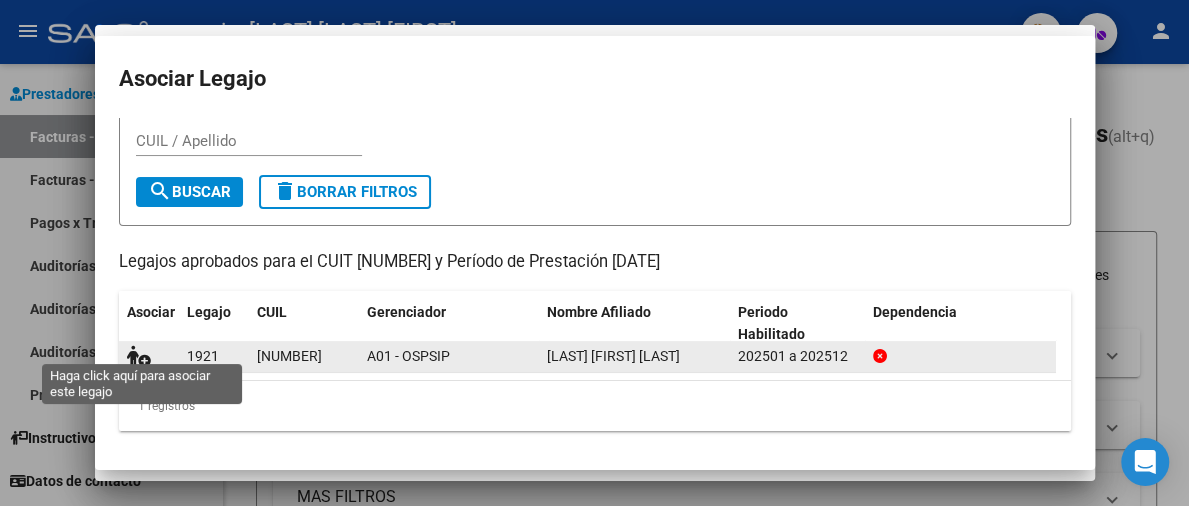 scroll, scrollTop: 1759, scrollLeft: 0, axis: vertical 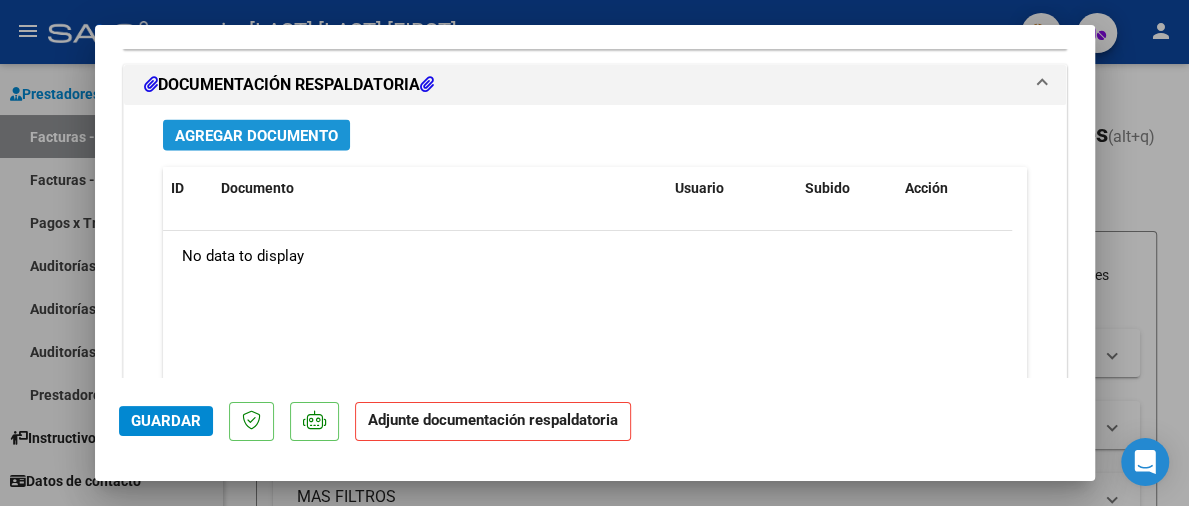 click on "Agregar Documento" at bounding box center [256, 136] 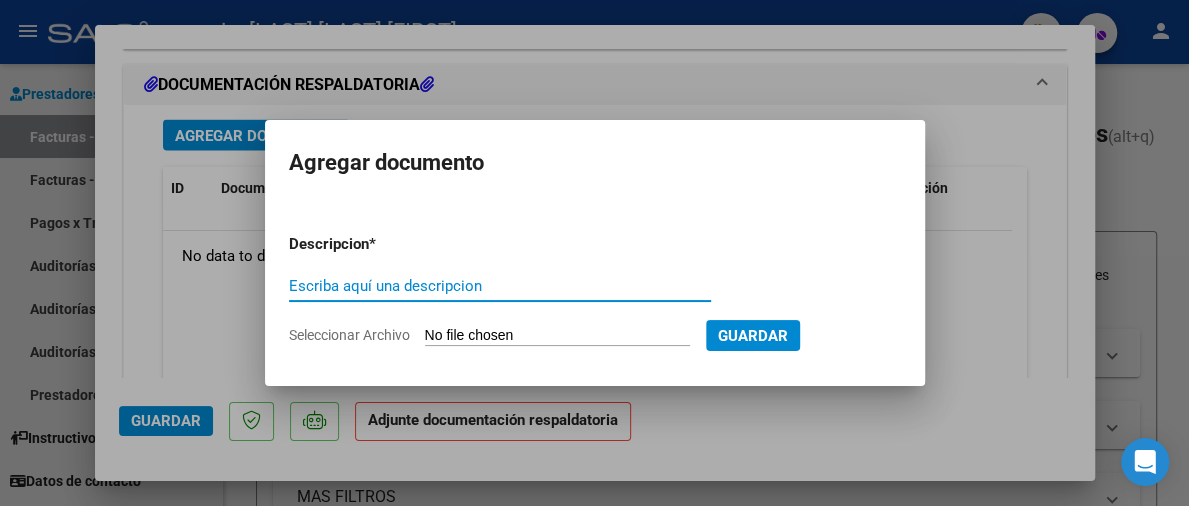 click on "Escriba aquí una descripcion" at bounding box center [500, 286] 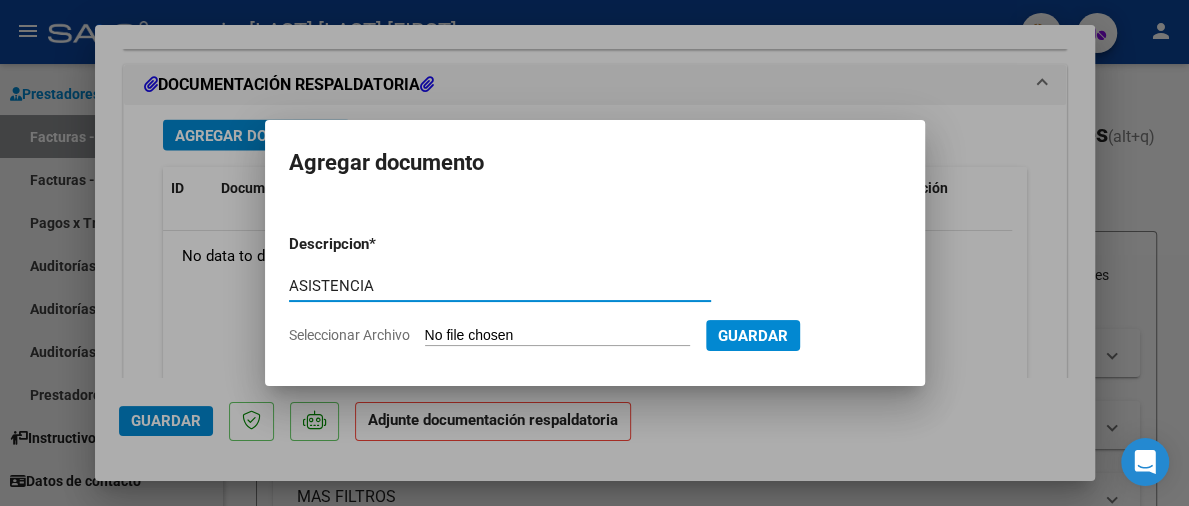 type on "ASISTENCIA" 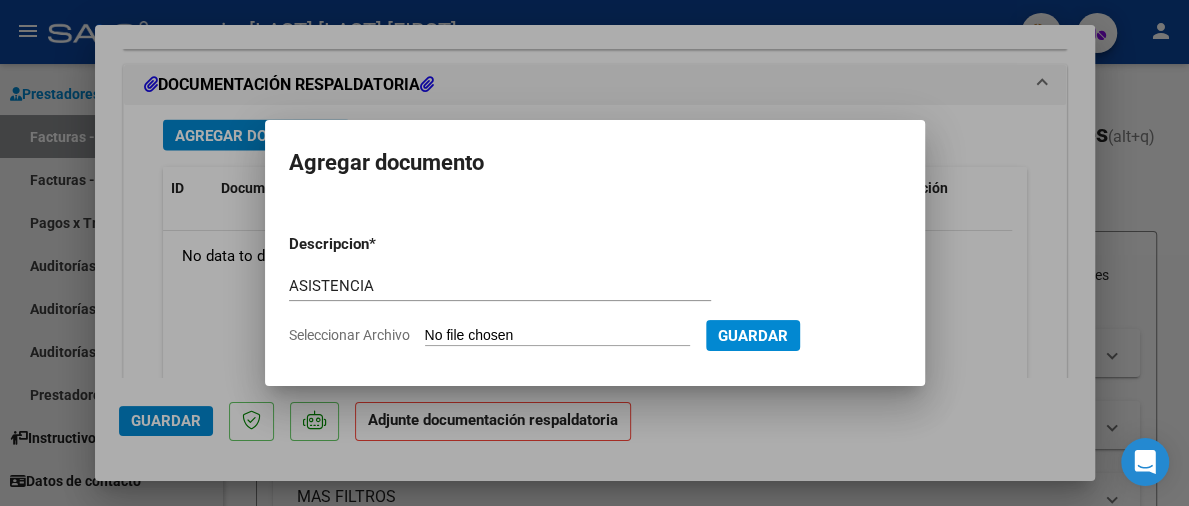 type on "C:\fakepath\WhatsApp Image 2025-08-05 at 12.04.39 AM.jpeg" 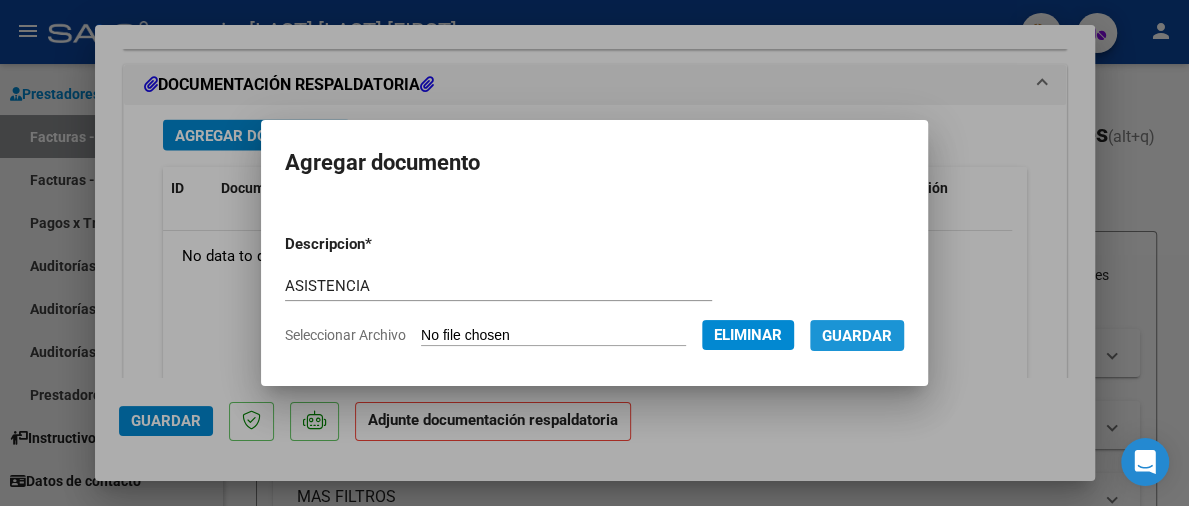click on "Guardar" at bounding box center [857, 336] 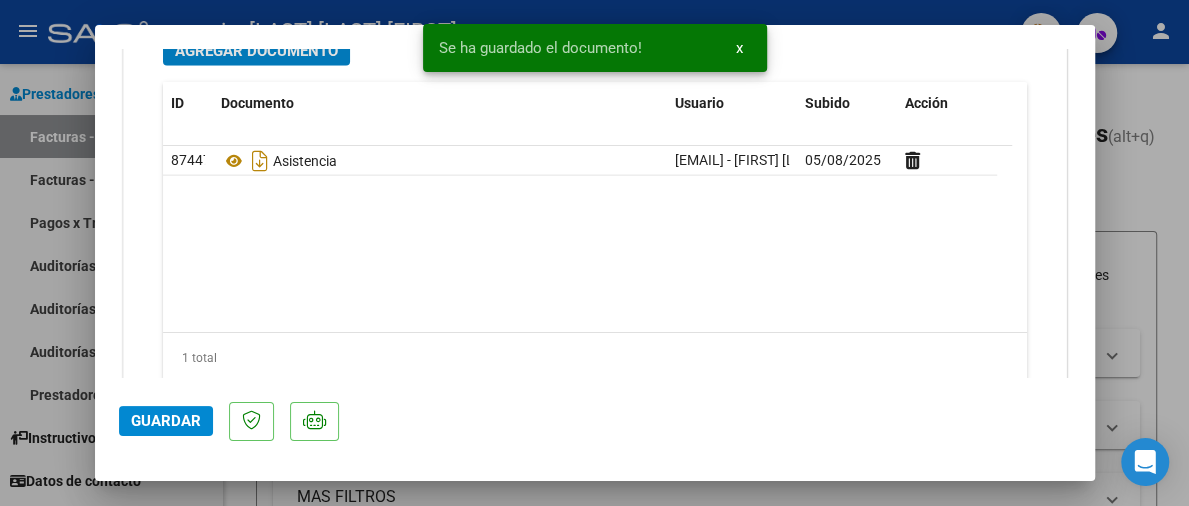scroll, scrollTop: 2315, scrollLeft: 0, axis: vertical 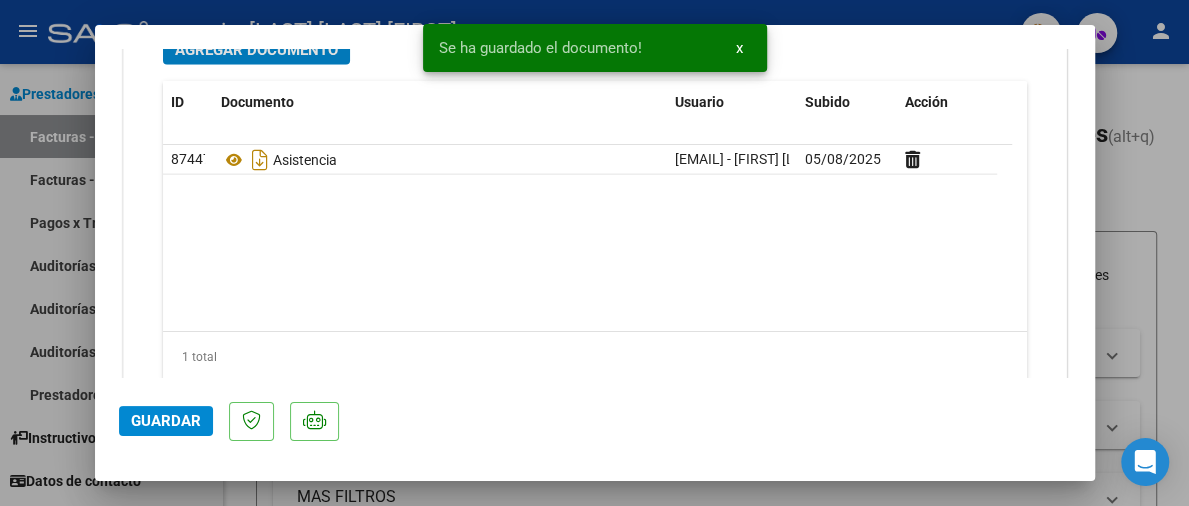 click on "Guardar" 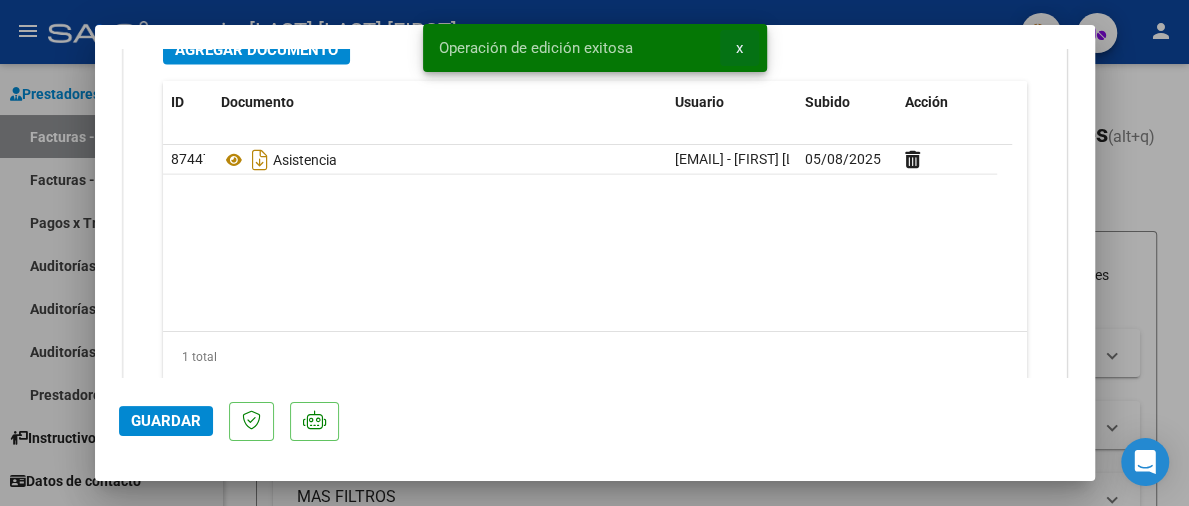 click on "x" at bounding box center [739, 48] 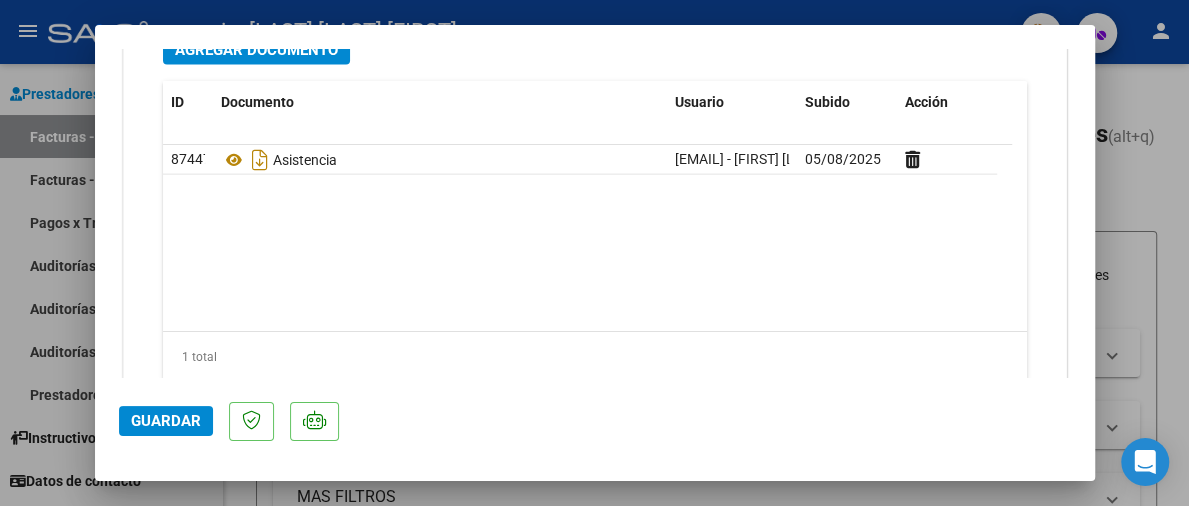 click at bounding box center (594, 253) 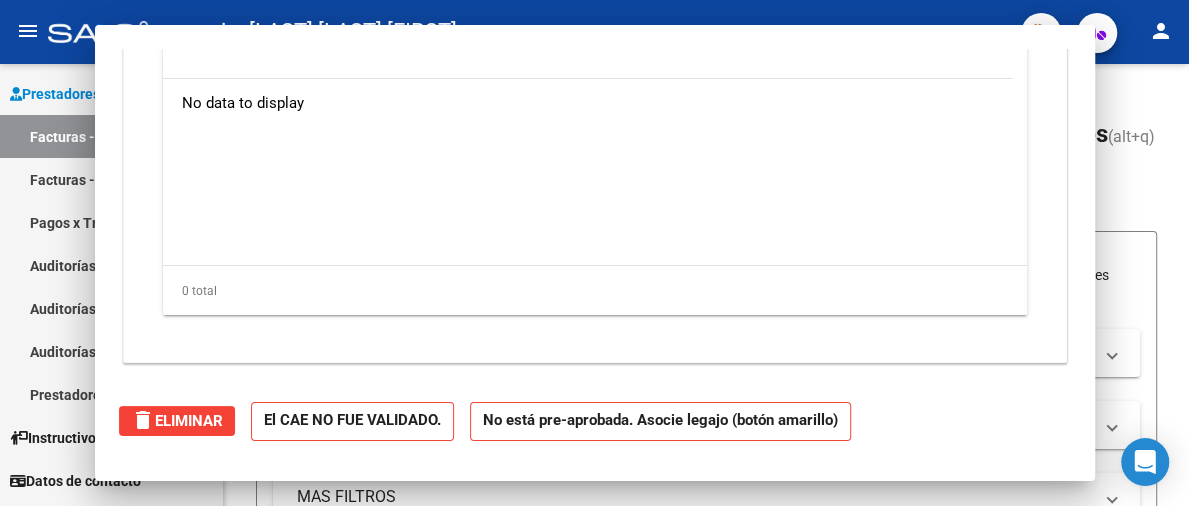 scroll, scrollTop: 0, scrollLeft: 0, axis: both 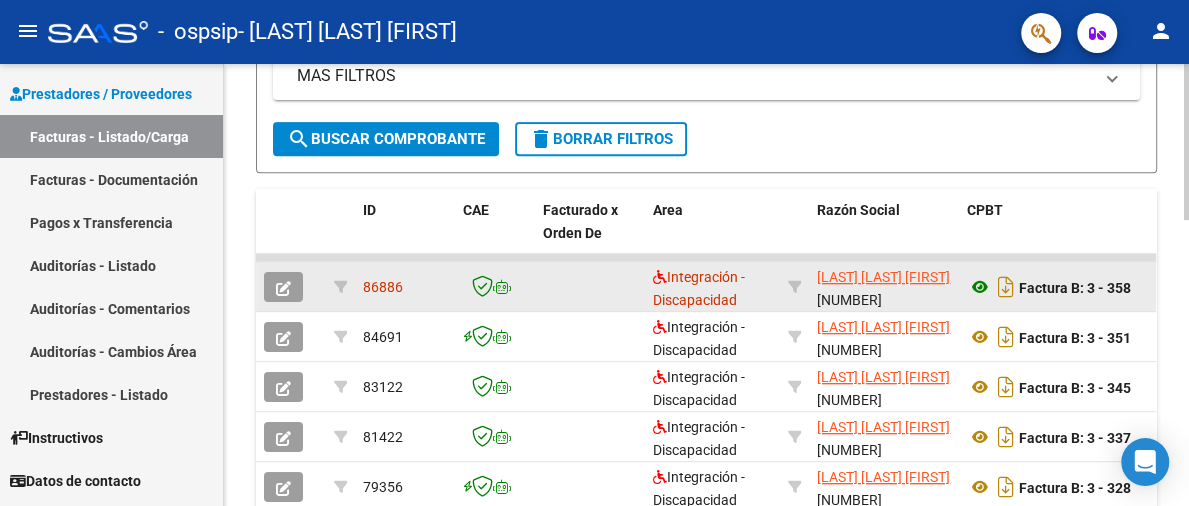click 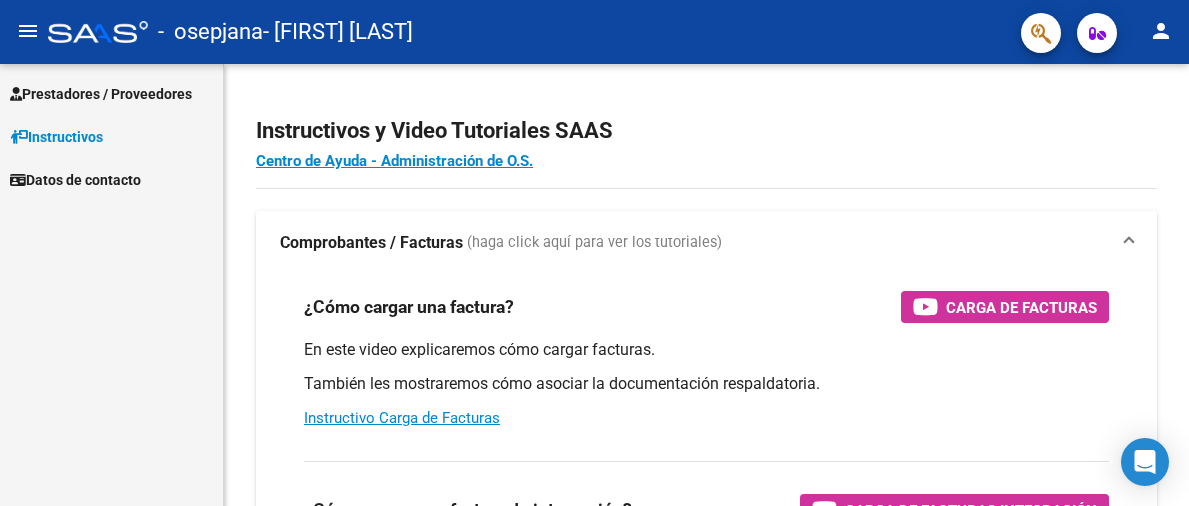 scroll, scrollTop: 0, scrollLeft: 0, axis: both 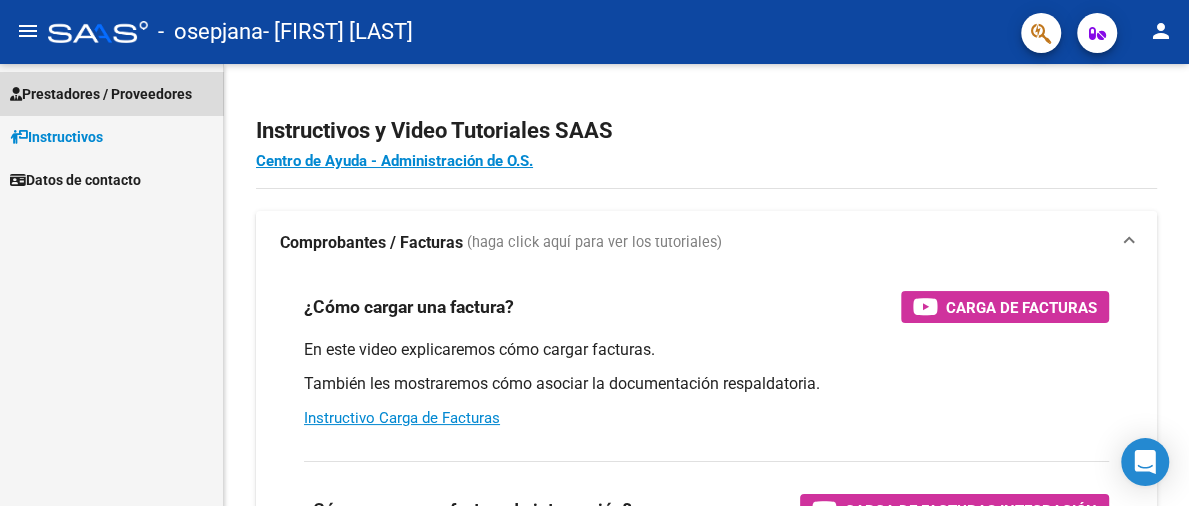 click on "Prestadores / Proveedores" at bounding box center (101, 94) 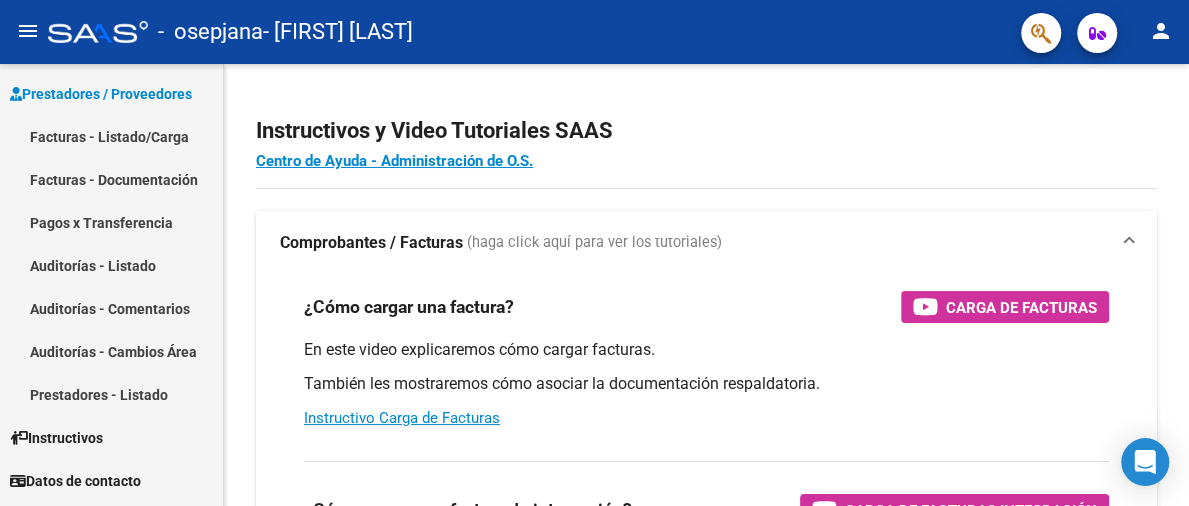 click on "Facturas - Listado/Carga" at bounding box center (111, 136) 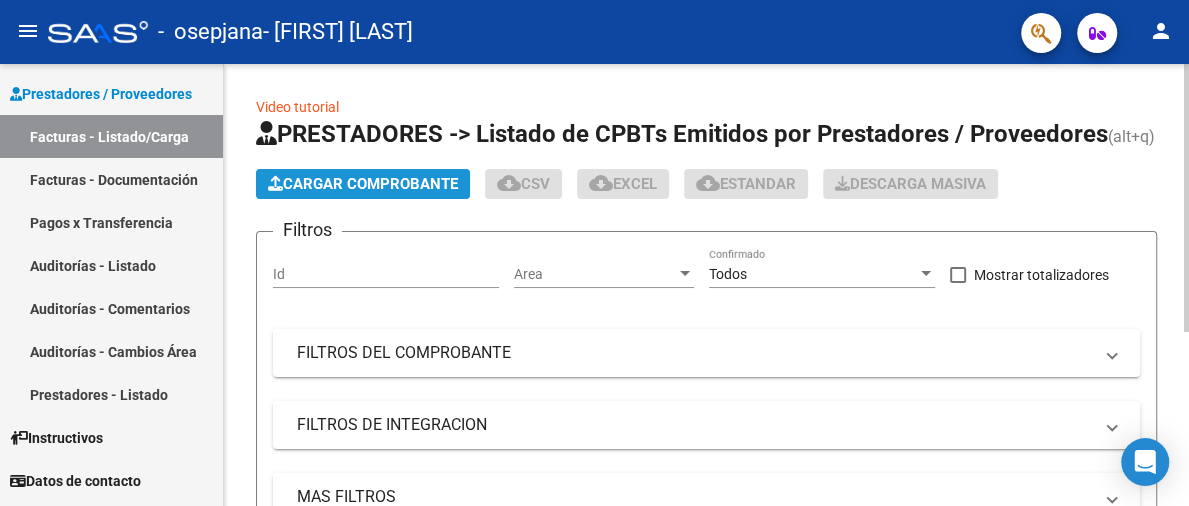 click on "Cargar Comprobante" 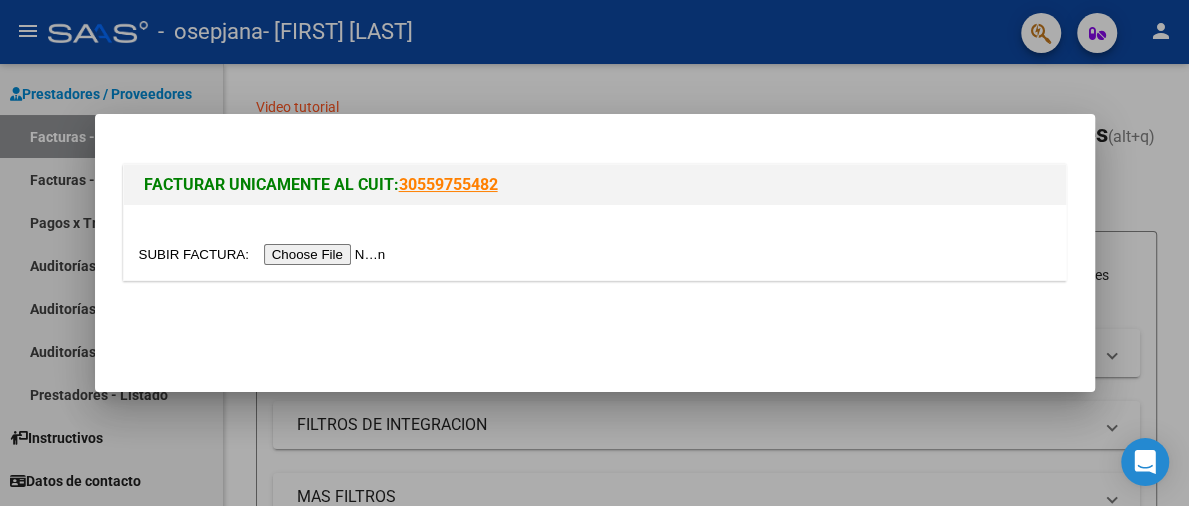 click at bounding box center (265, 254) 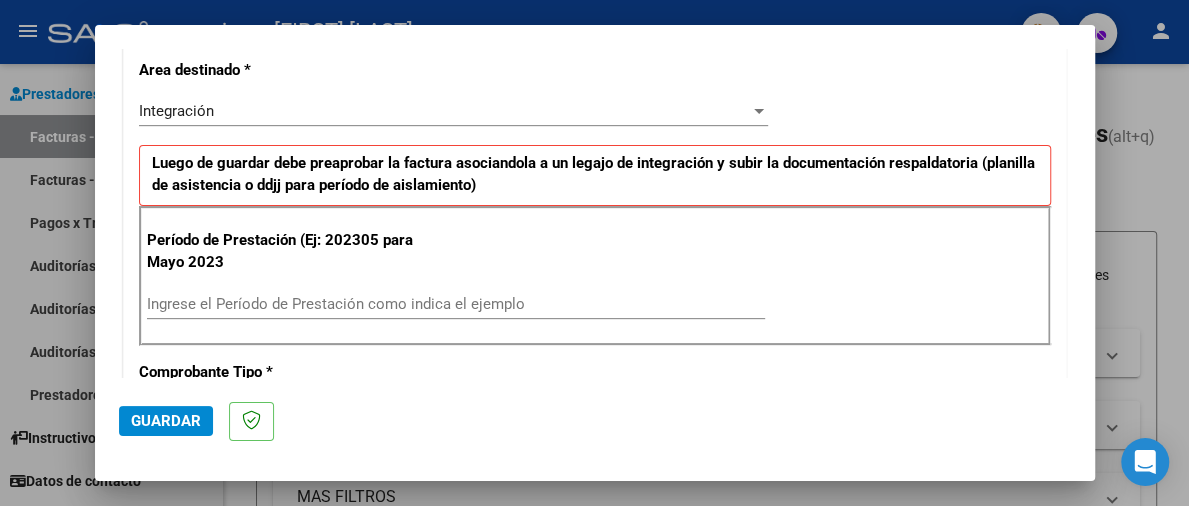scroll, scrollTop: 426, scrollLeft: 0, axis: vertical 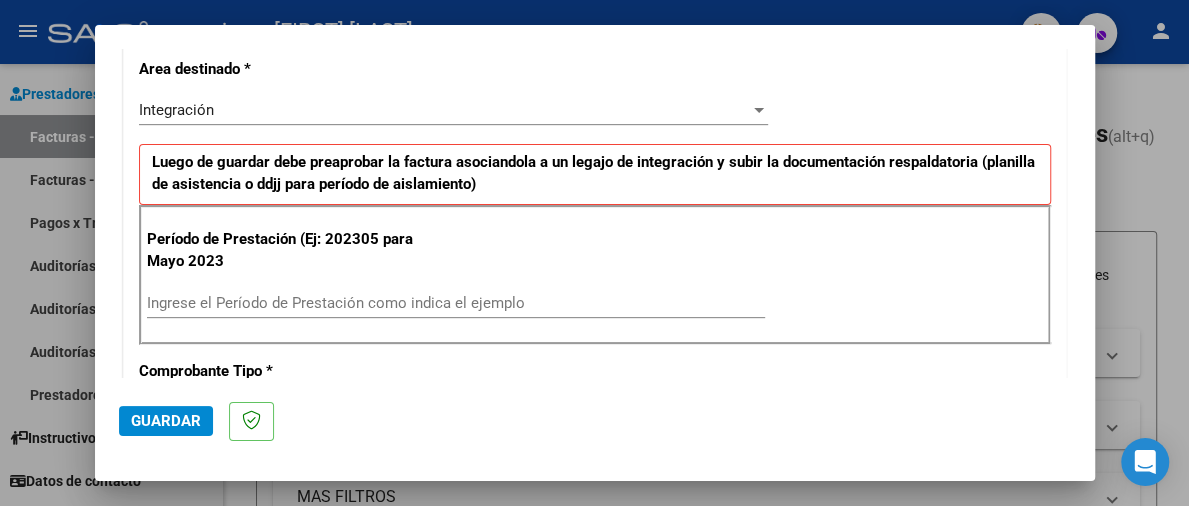click on "Ingrese el Período de Prestación como indica el ejemplo" at bounding box center [456, 303] 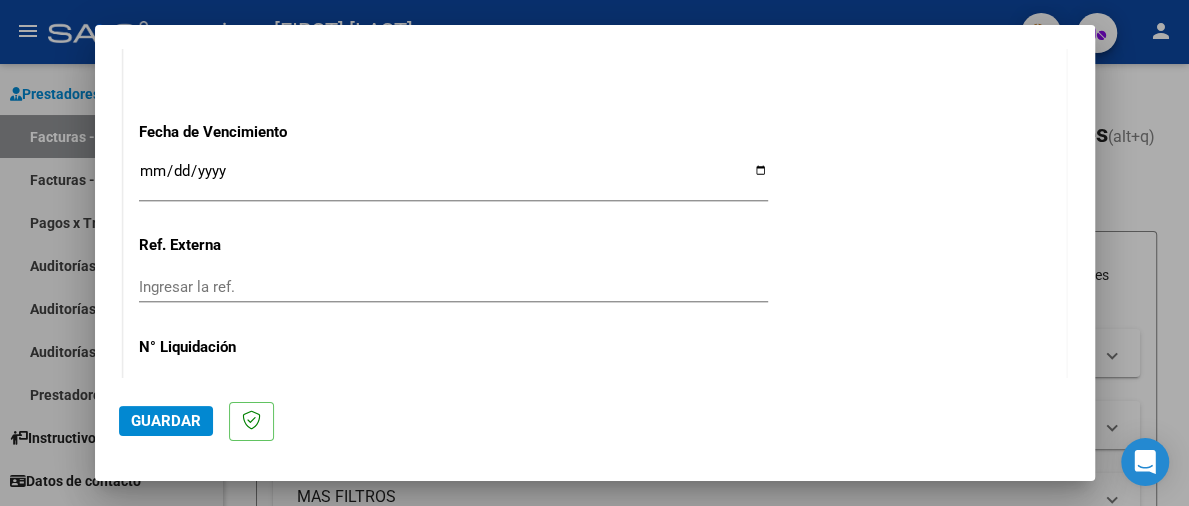 scroll, scrollTop: 1340, scrollLeft: 0, axis: vertical 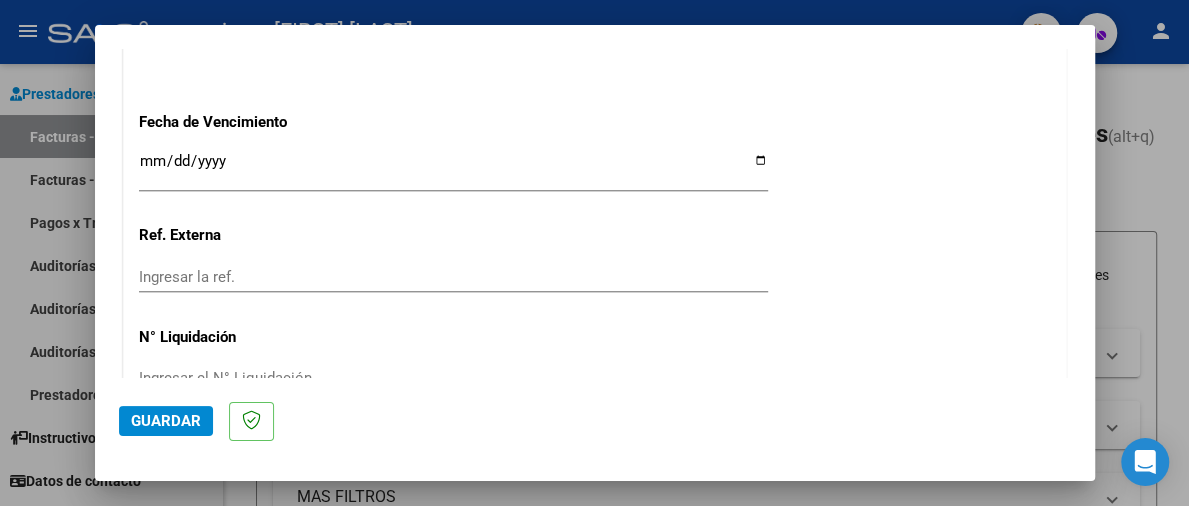 type on "202507" 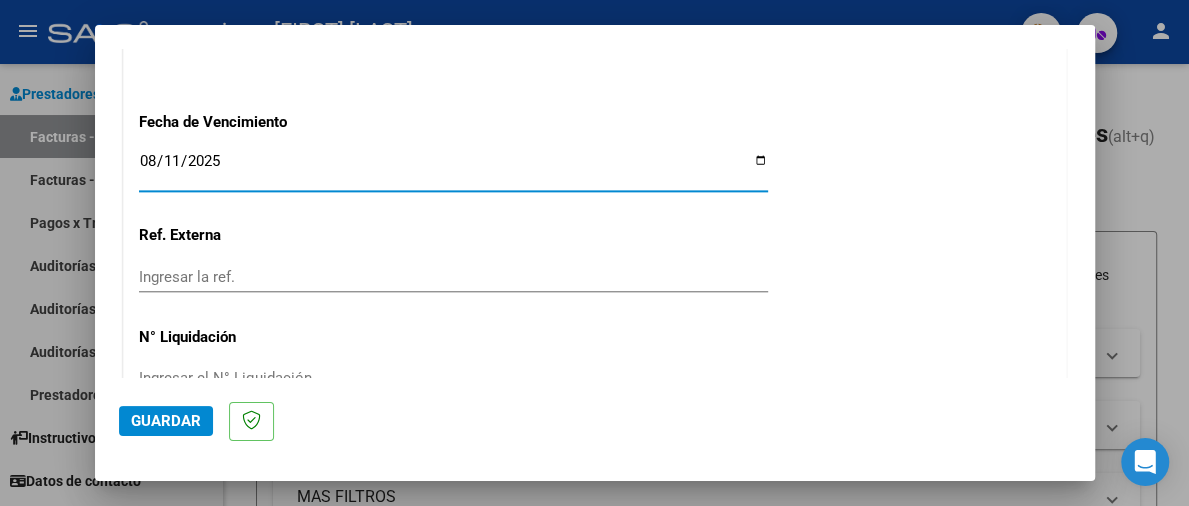 type on "2025-08-11" 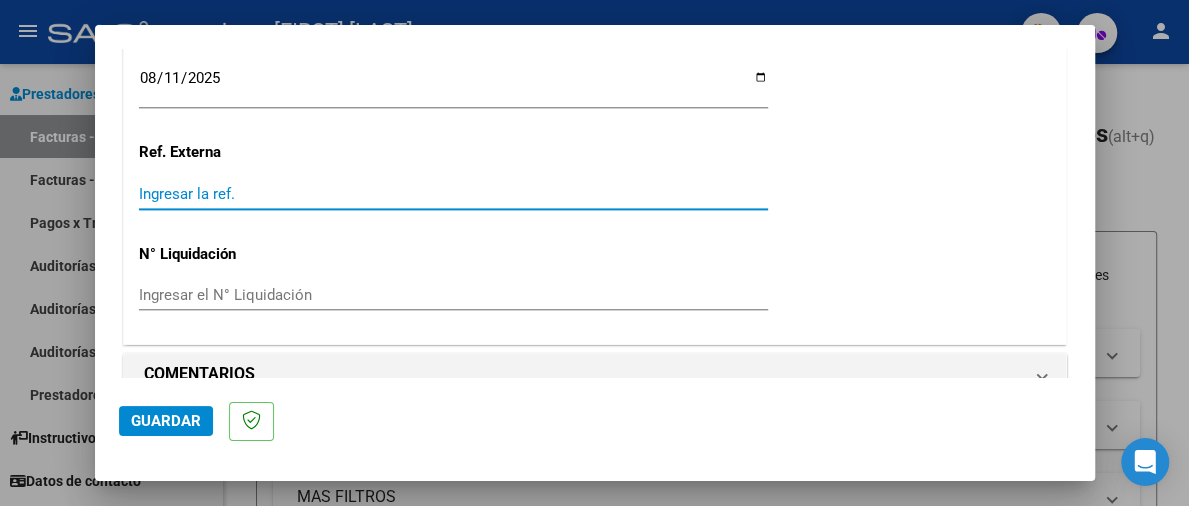 scroll, scrollTop: 1453, scrollLeft: 0, axis: vertical 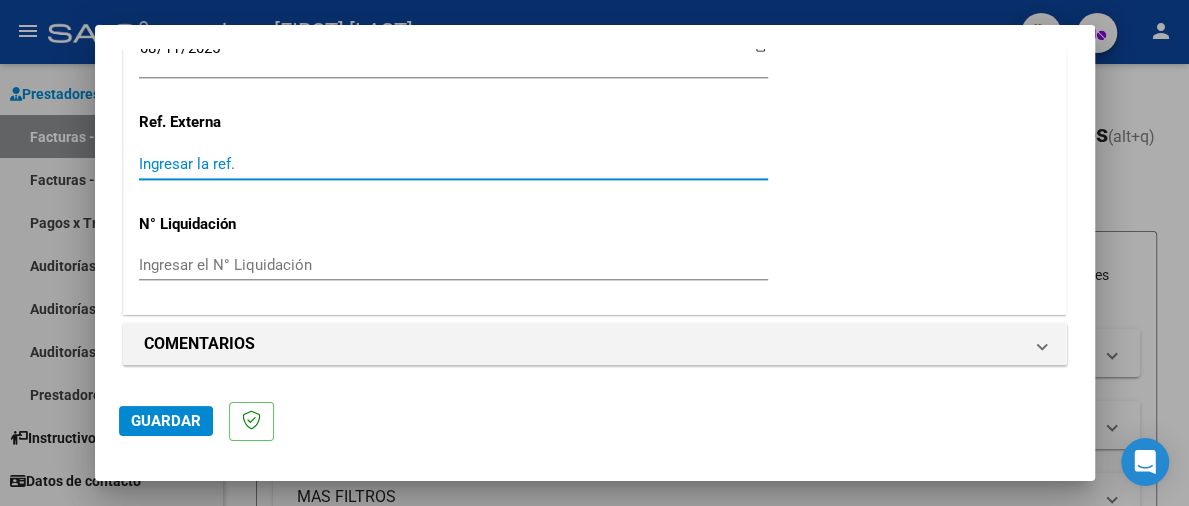 click on "Ingresar la ref." at bounding box center (453, 164) 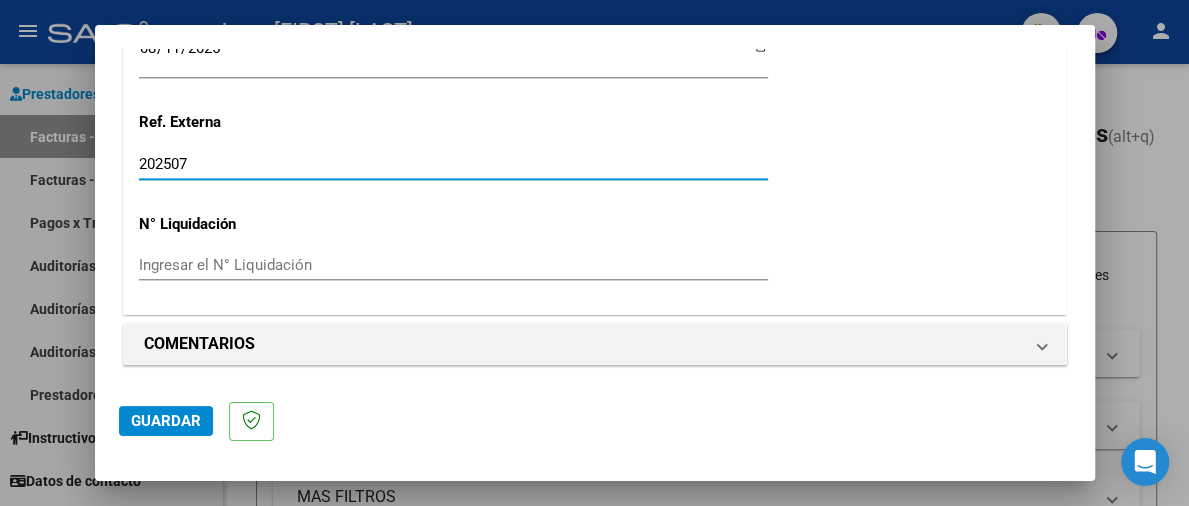 type on "202507" 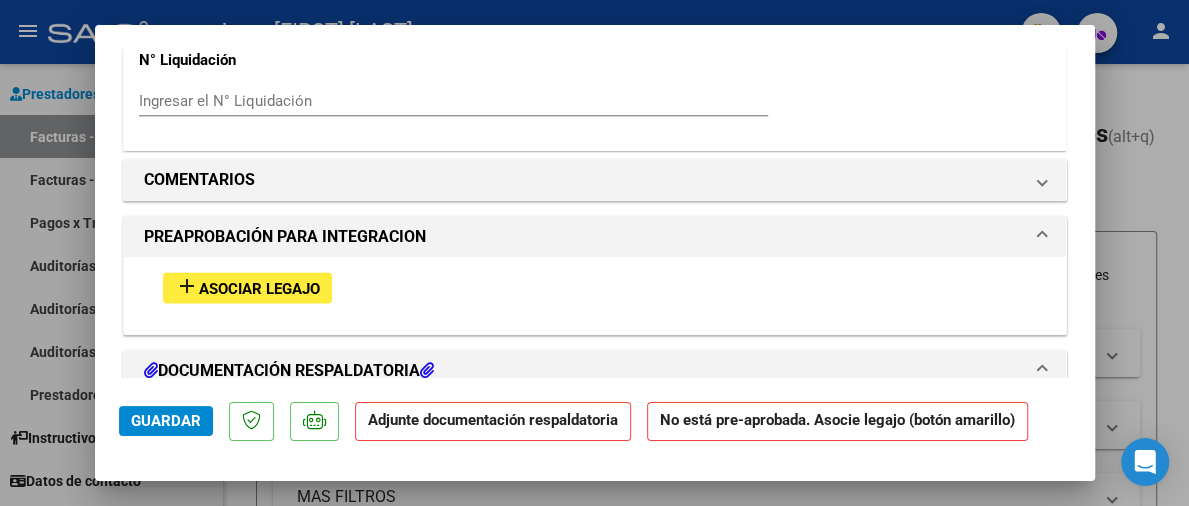 scroll, scrollTop: 1697, scrollLeft: 0, axis: vertical 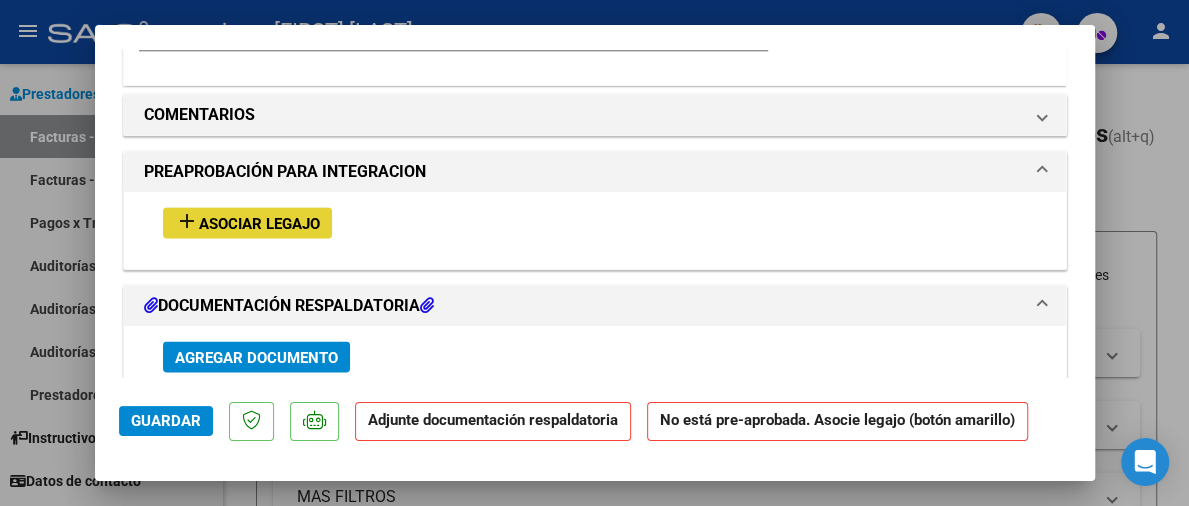 click on "Asociar Legajo" at bounding box center [259, 223] 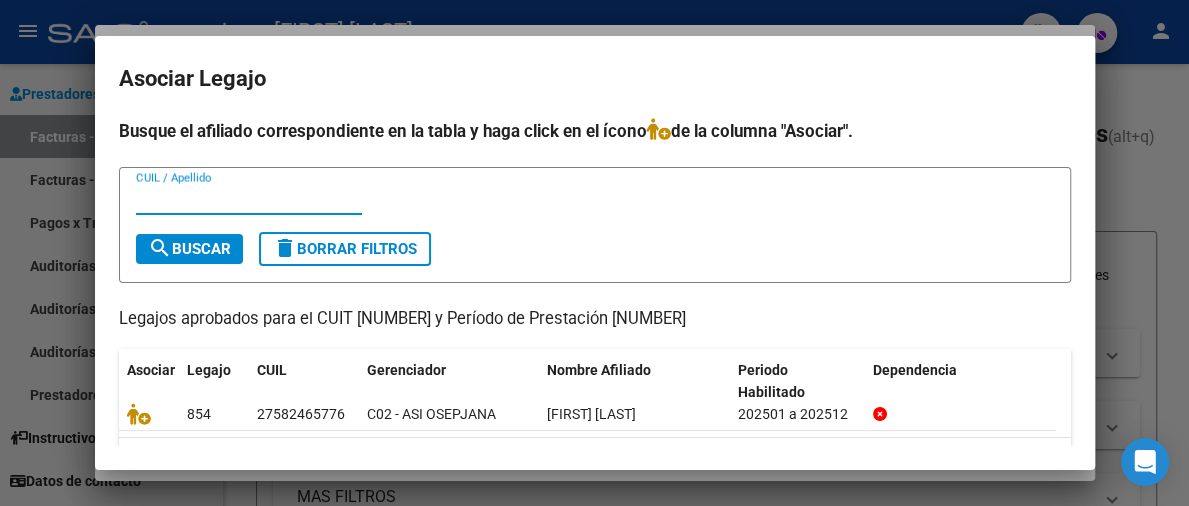 scroll, scrollTop: 73, scrollLeft: 0, axis: vertical 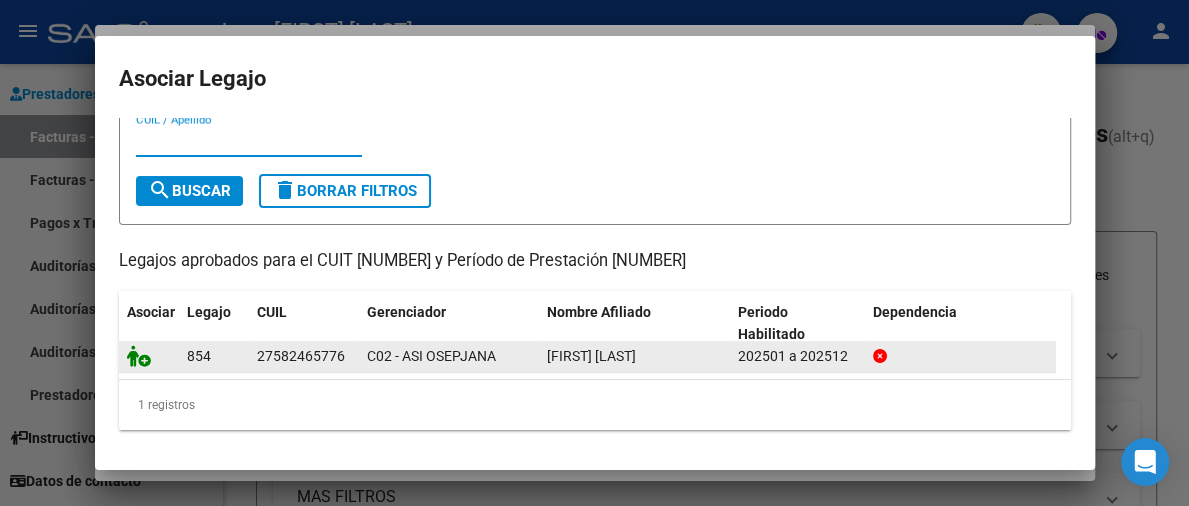 click 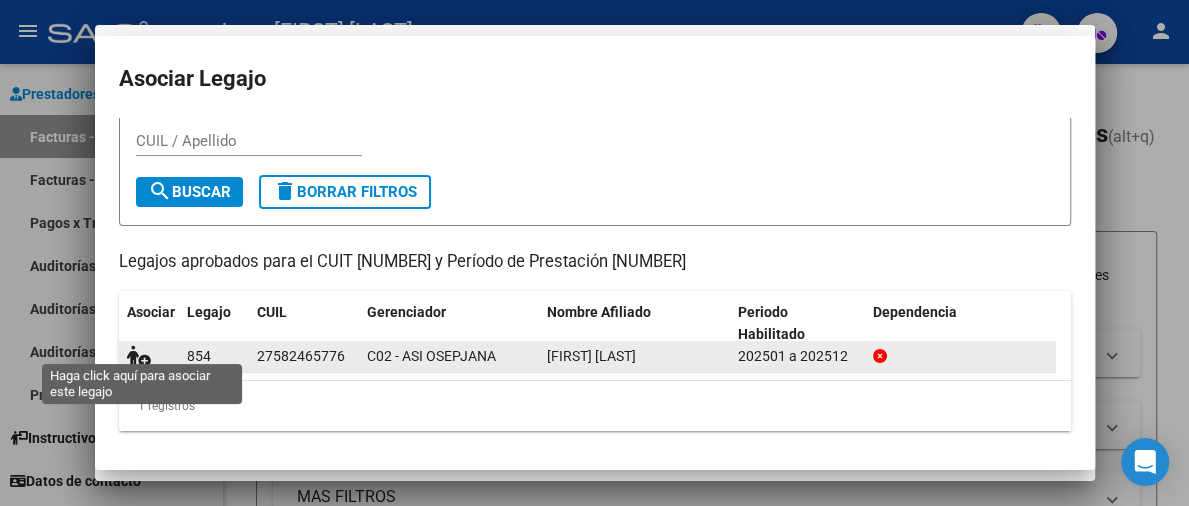 scroll, scrollTop: 1749, scrollLeft: 0, axis: vertical 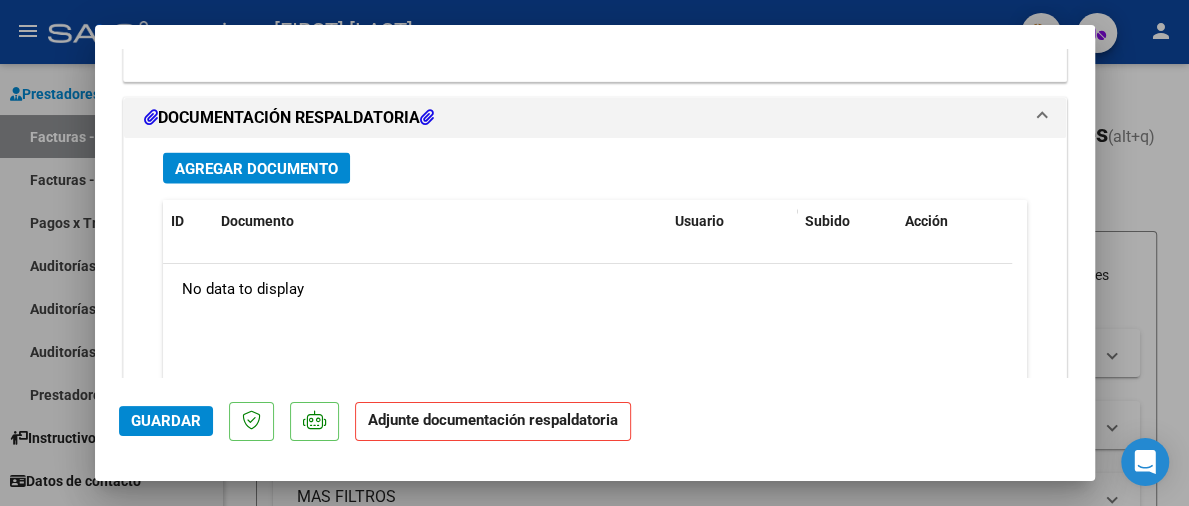 click on "Agregar Documento" at bounding box center [256, 169] 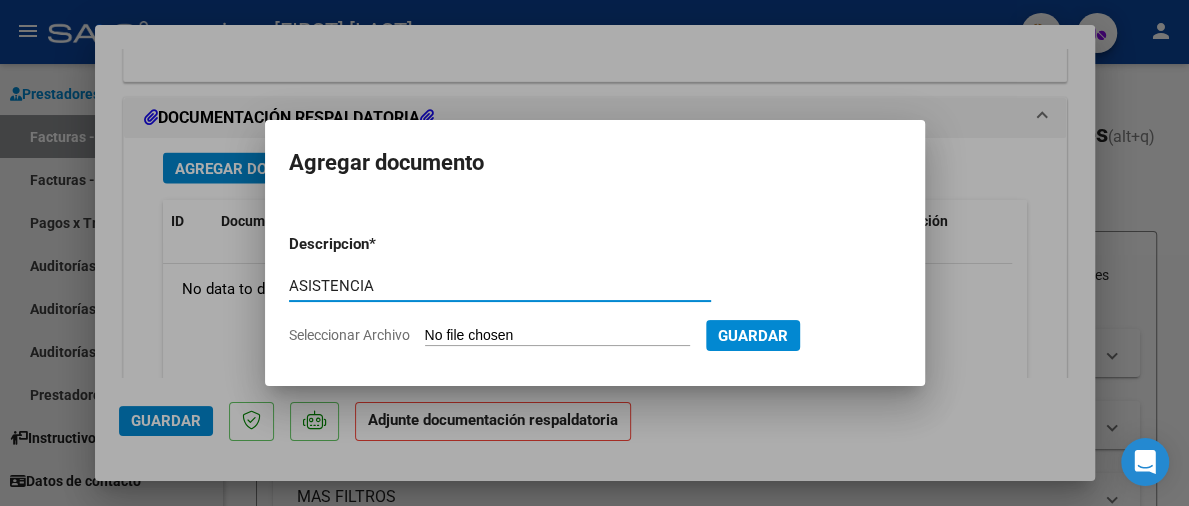 type on "ASISTENCIA" 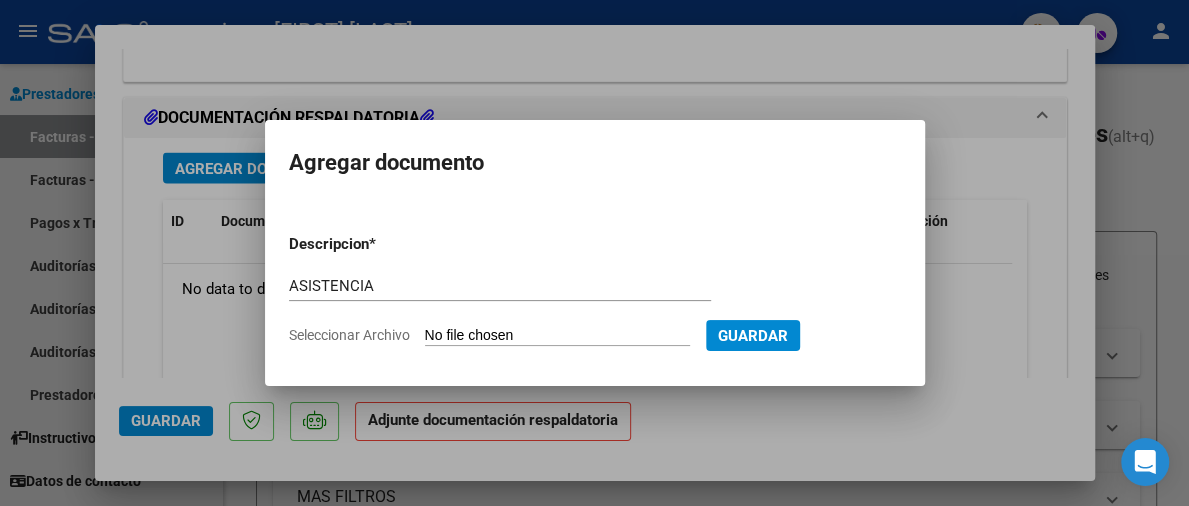 type on "C:\fakepath\[FILENAME]" 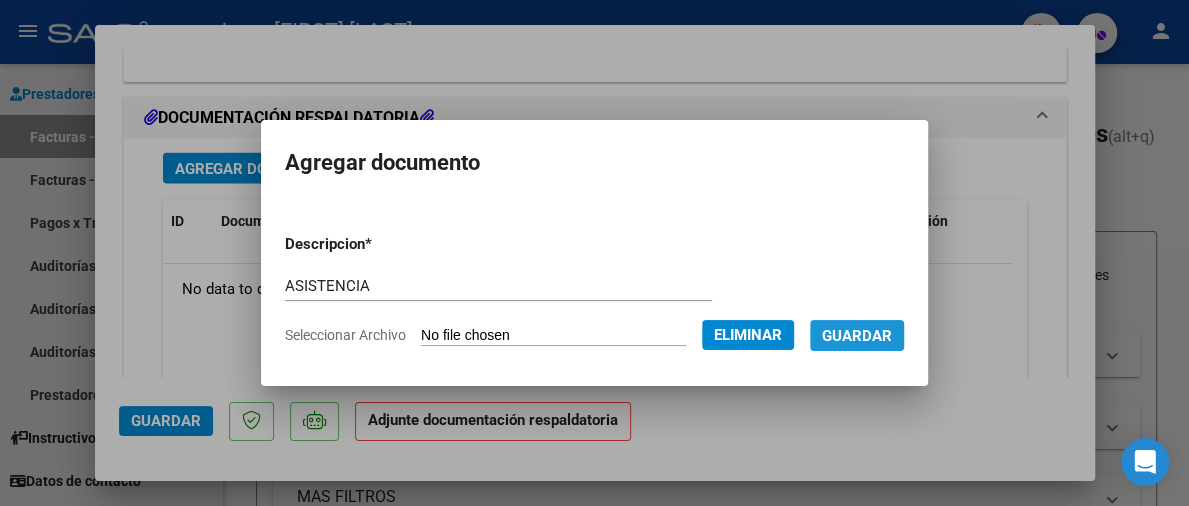 click on "Guardar" at bounding box center [857, 336] 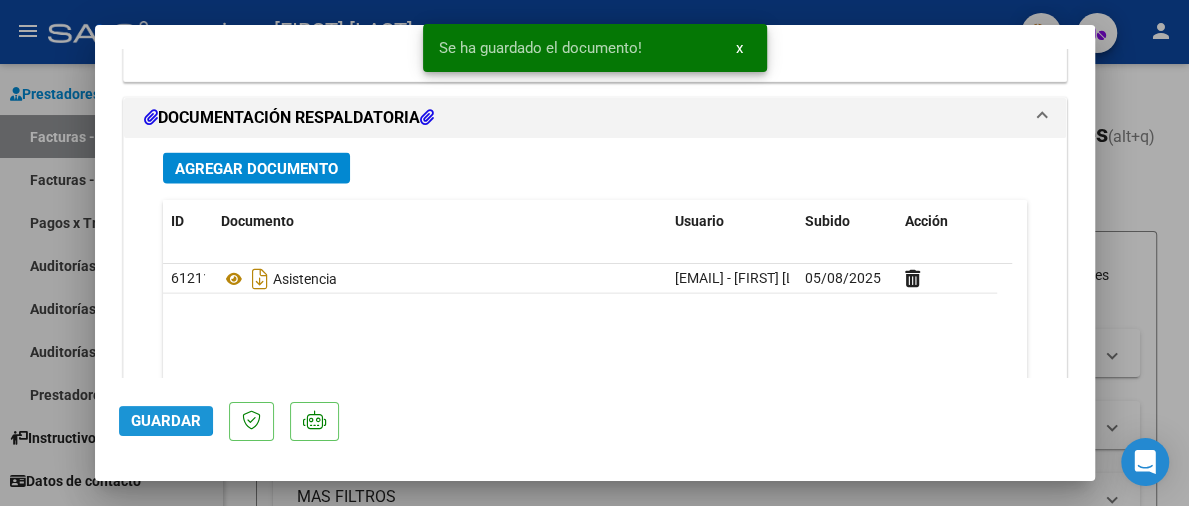 click on "Guardar" 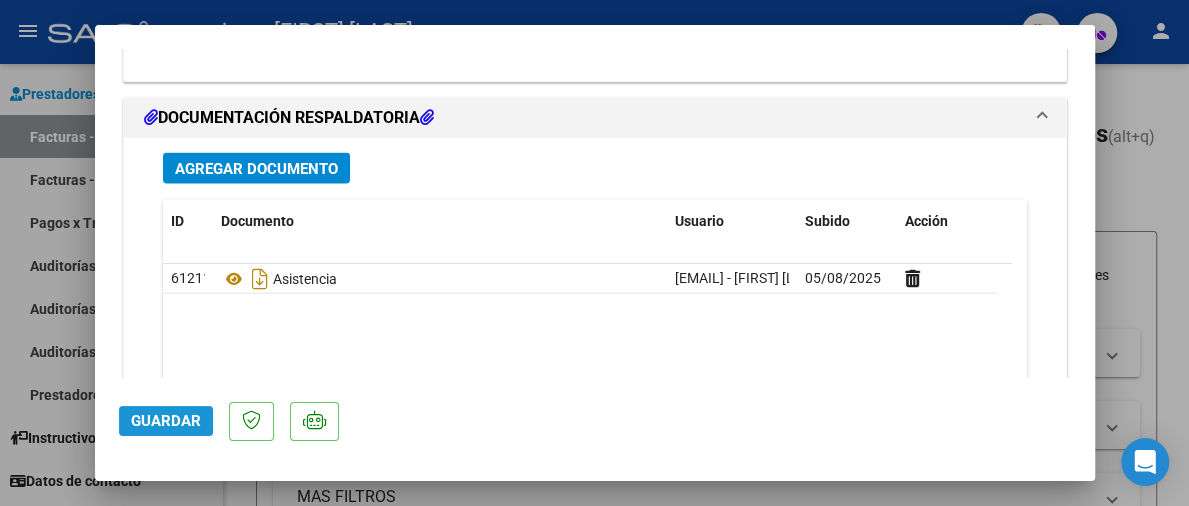click on "Guardar" 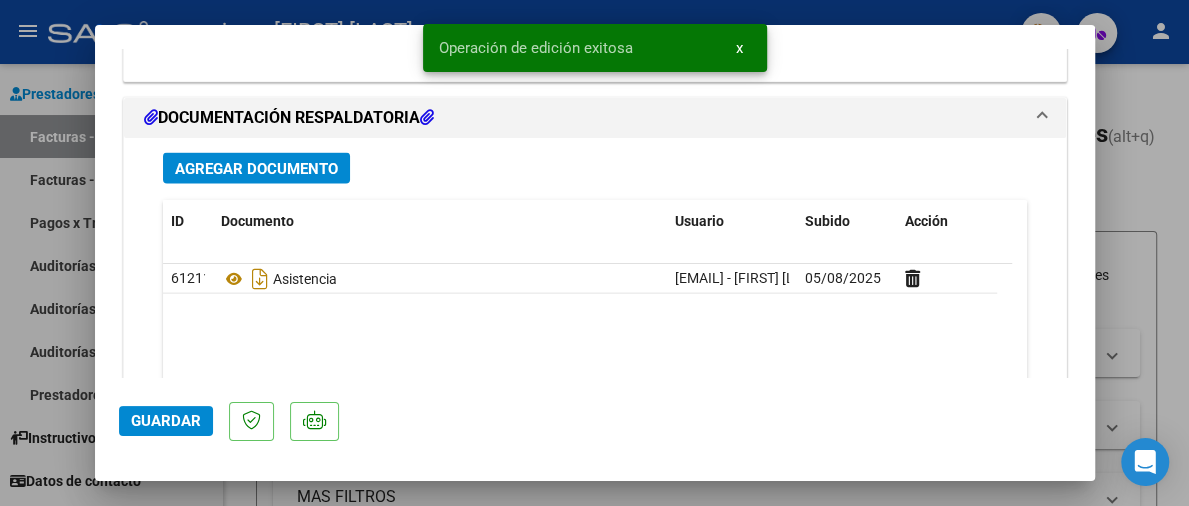 click at bounding box center [594, 253] 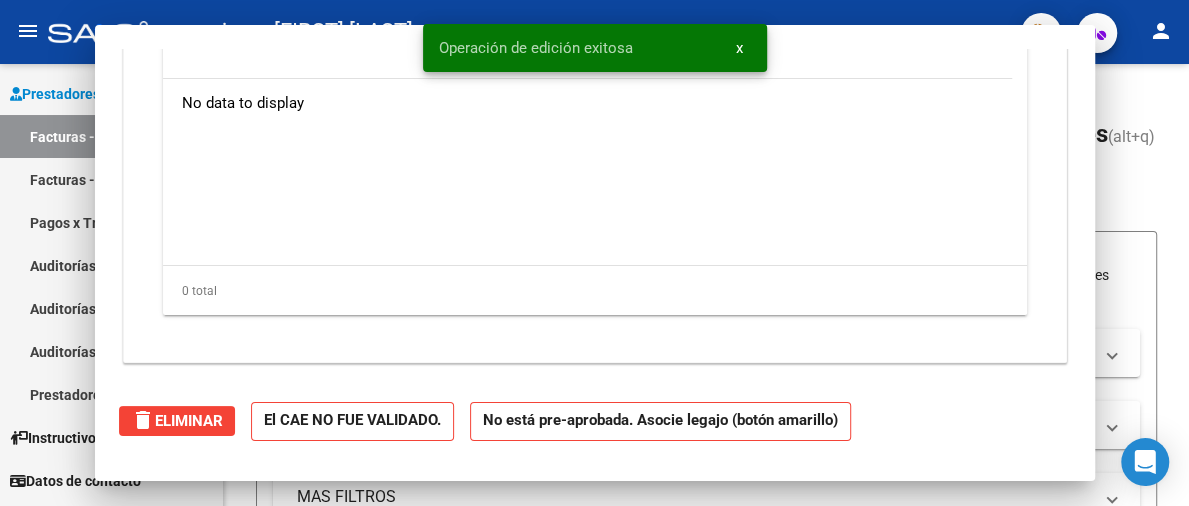 scroll, scrollTop: 0, scrollLeft: 0, axis: both 